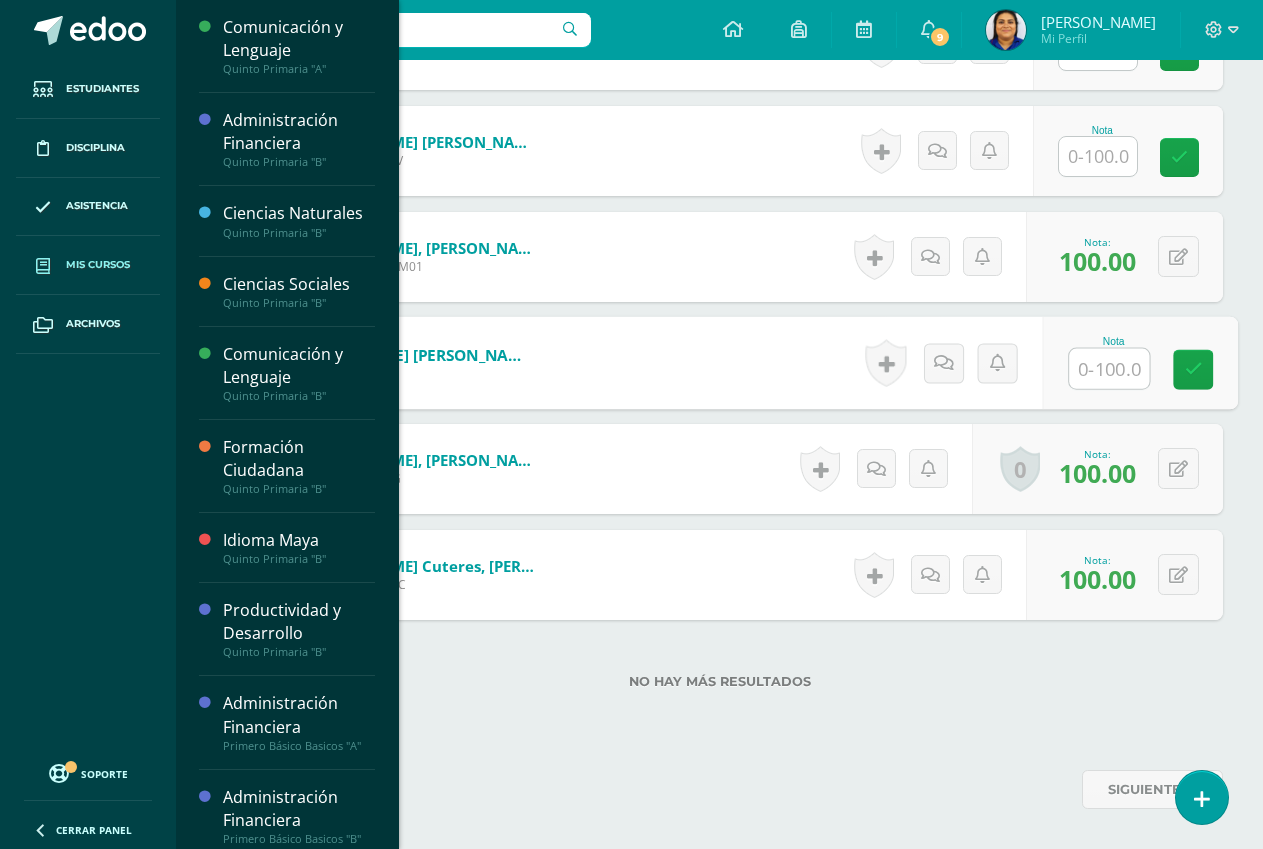 click on "Mis cursos" at bounding box center [98, 265] 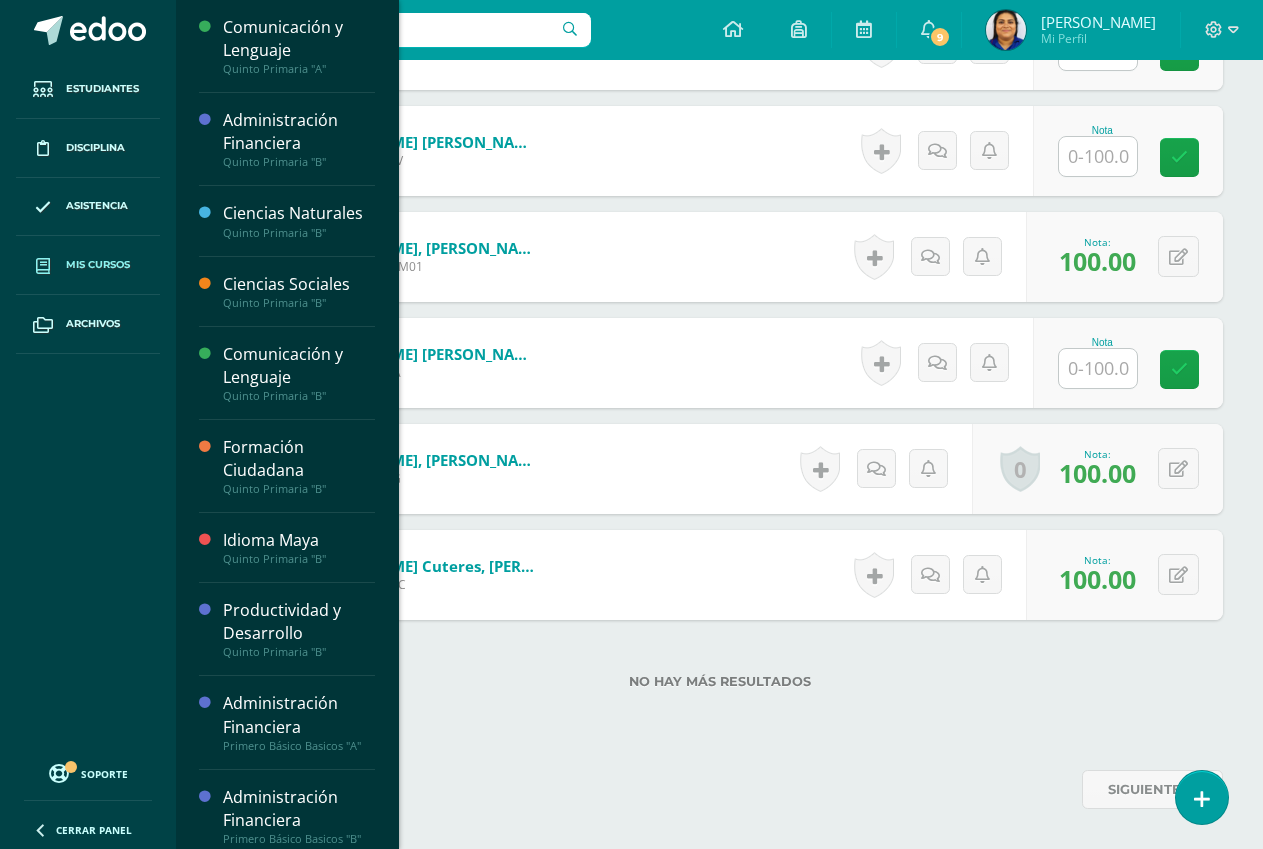 scroll, scrollTop: 0, scrollLeft: 0, axis: both 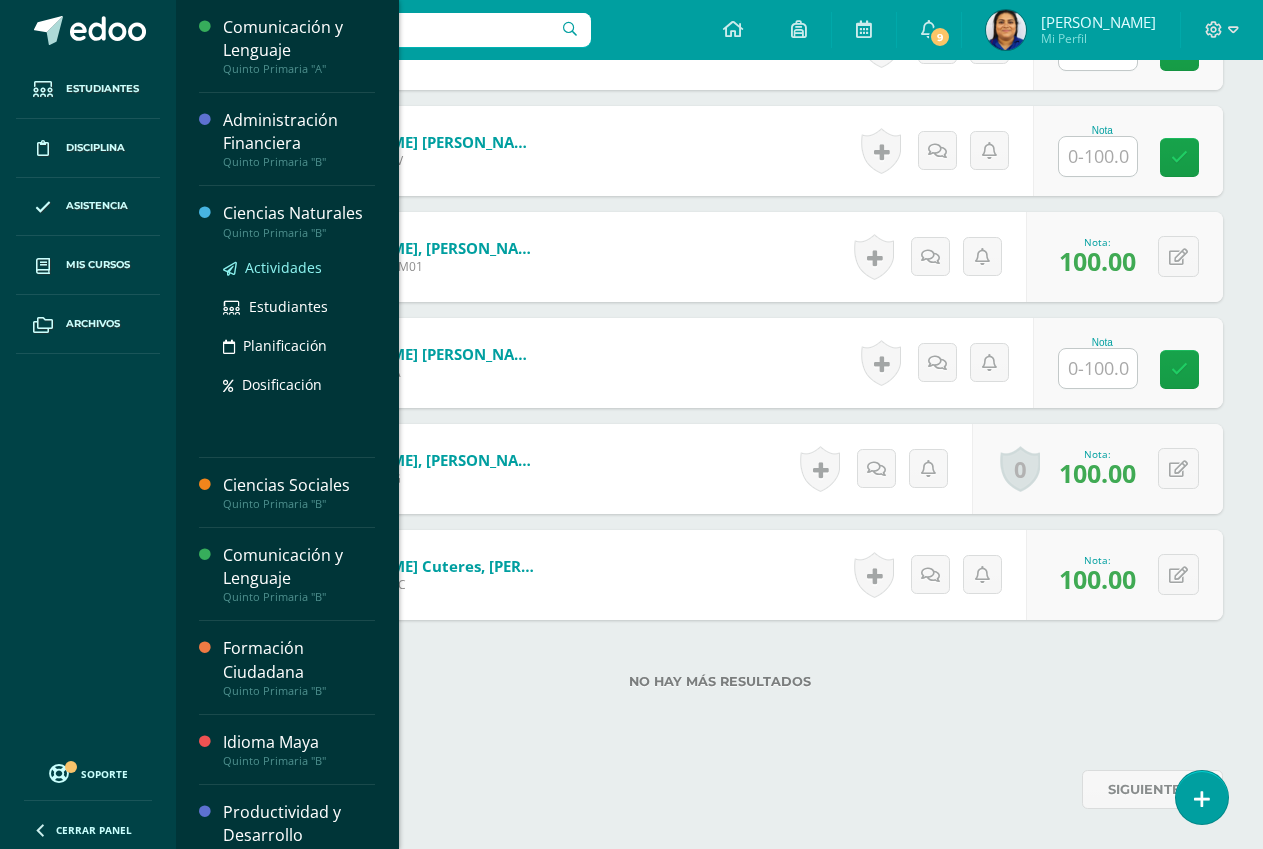 click on "Actividades" at bounding box center (283, 267) 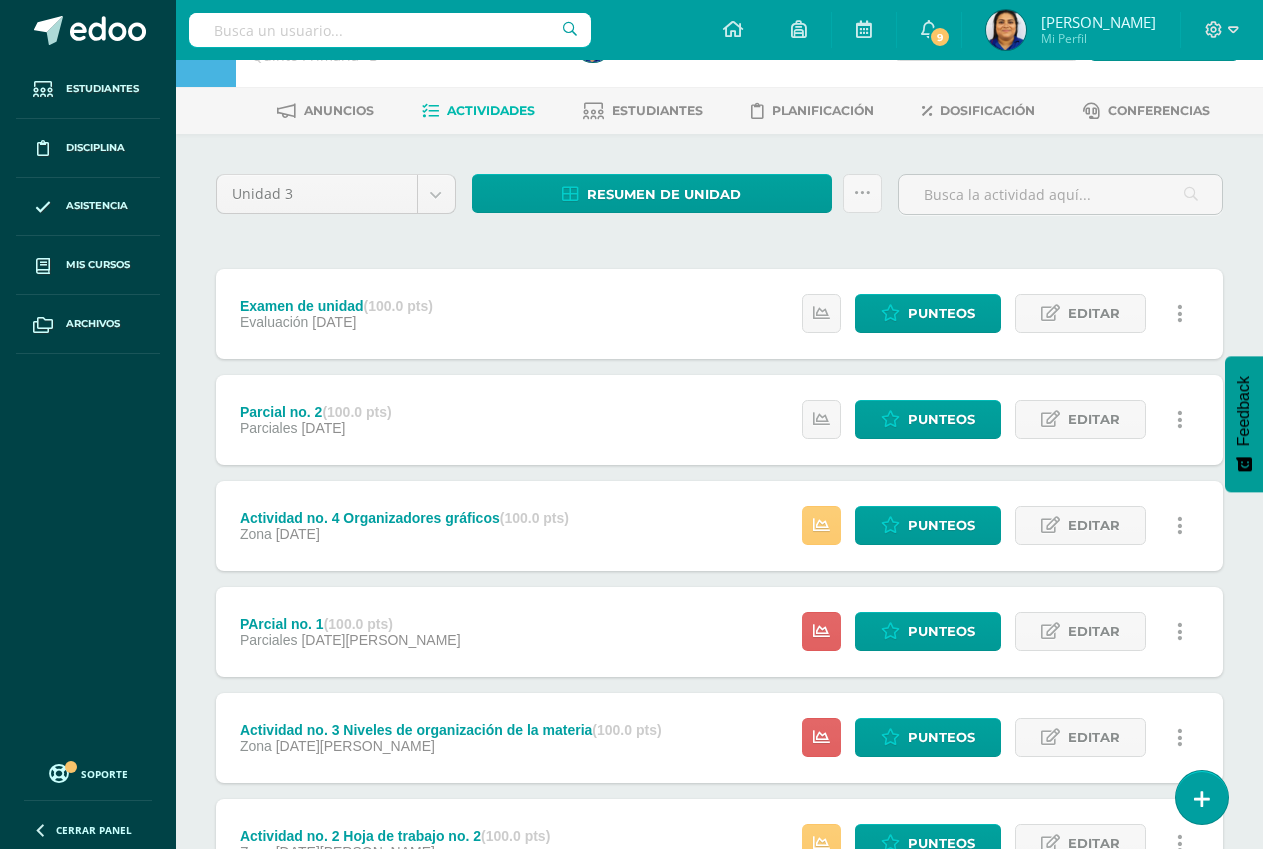 scroll, scrollTop: 100, scrollLeft: 0, axis: vertical 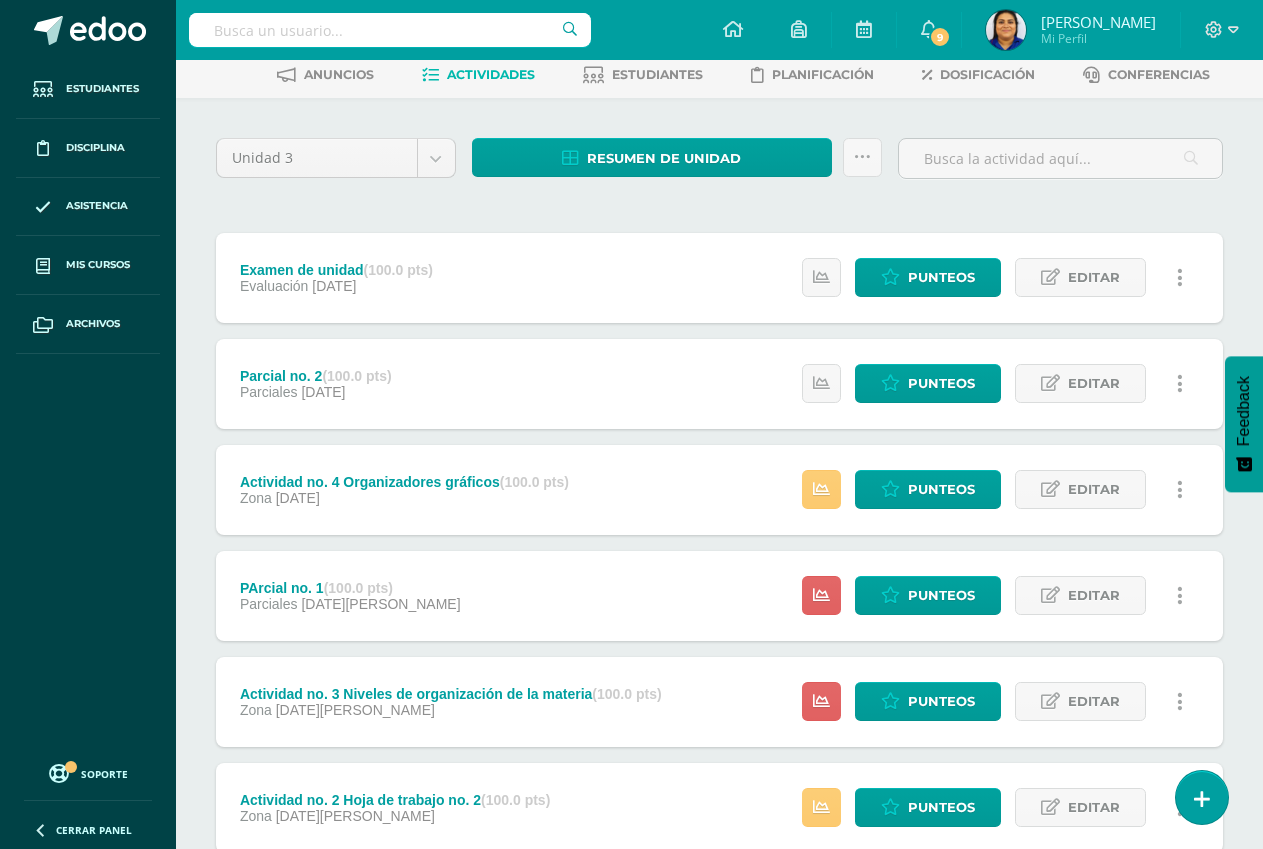 click on "PArcial no. 1  (100.0 pts)
Parciales
[DATE][PERSON_NAME]
Estatus de Actividad:
29
Estudiantes sin calificar
0
Estudiantes con cero
Media
--
Max
0
Min
0
Punteos
Editar" at bounding box center [719, 596] 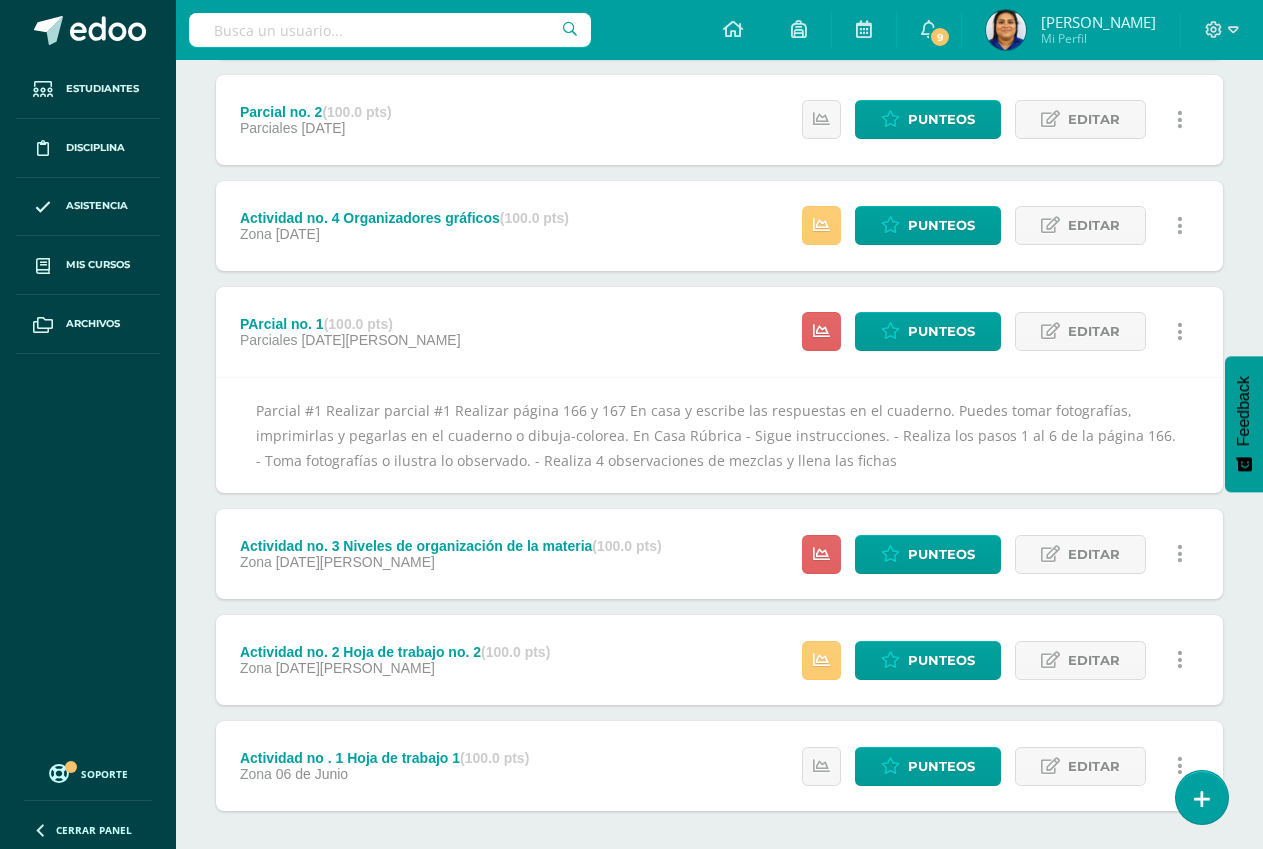 scroll, scrollTop: 400, scrollLeft: 0, axis: vertical 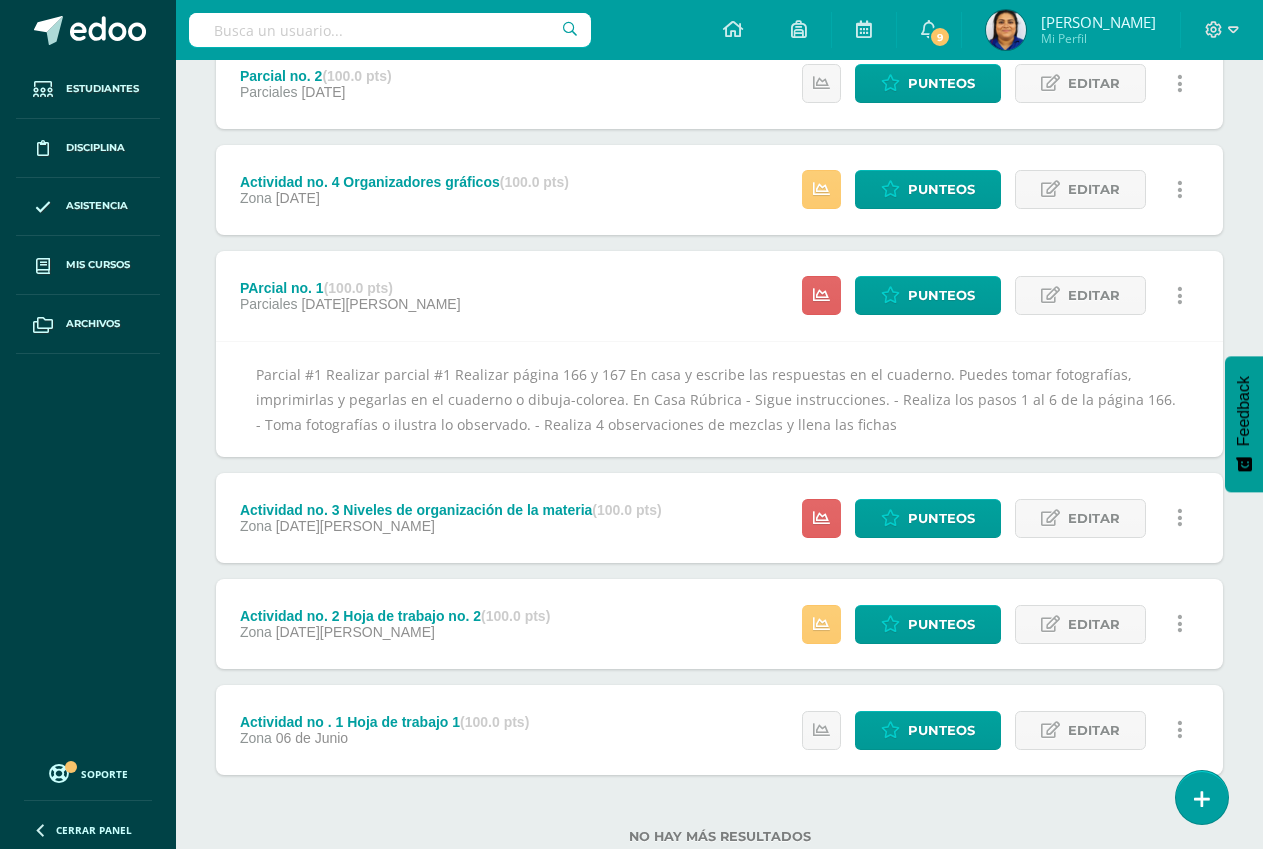 click on "(100.0 pts)" at bounding box center (626, 510) 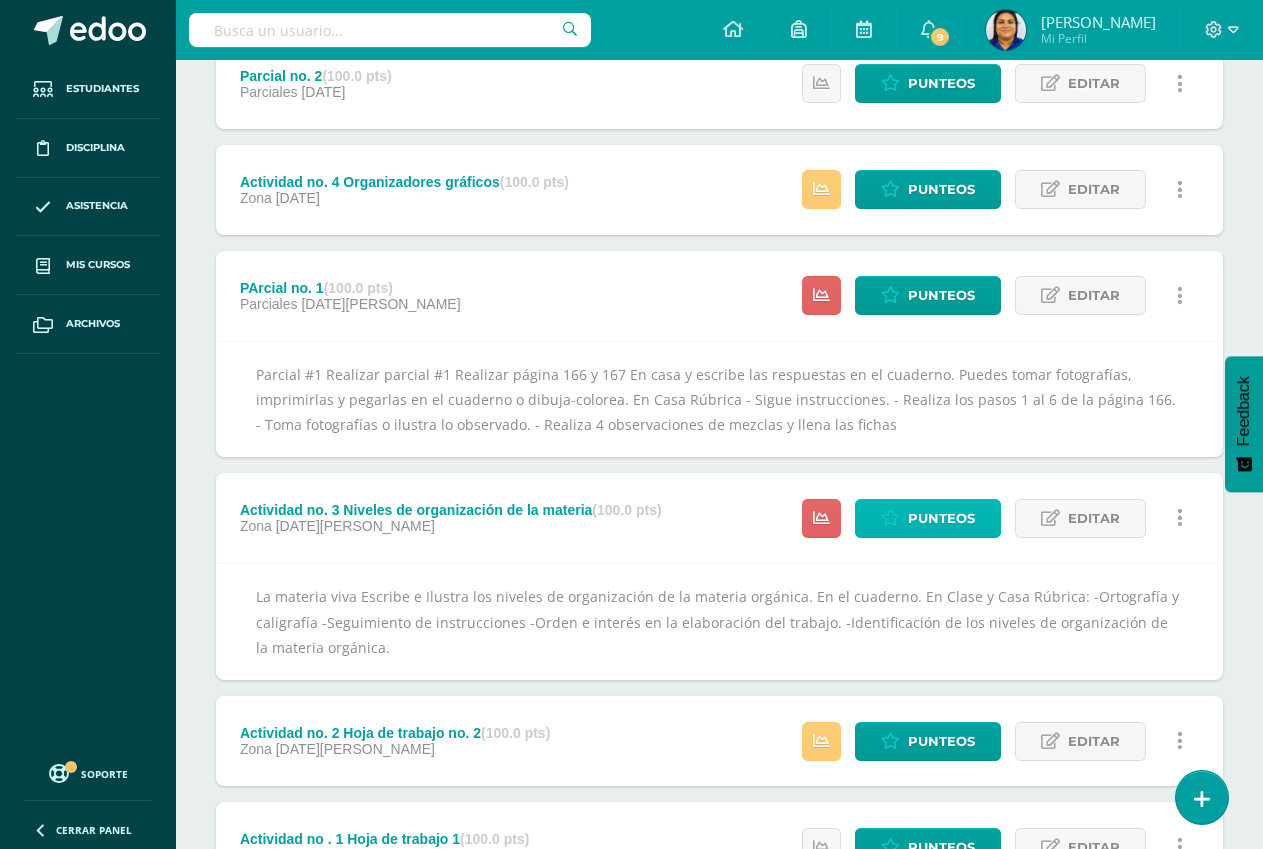 click on "Punteos" at bounding box center [941, 518] 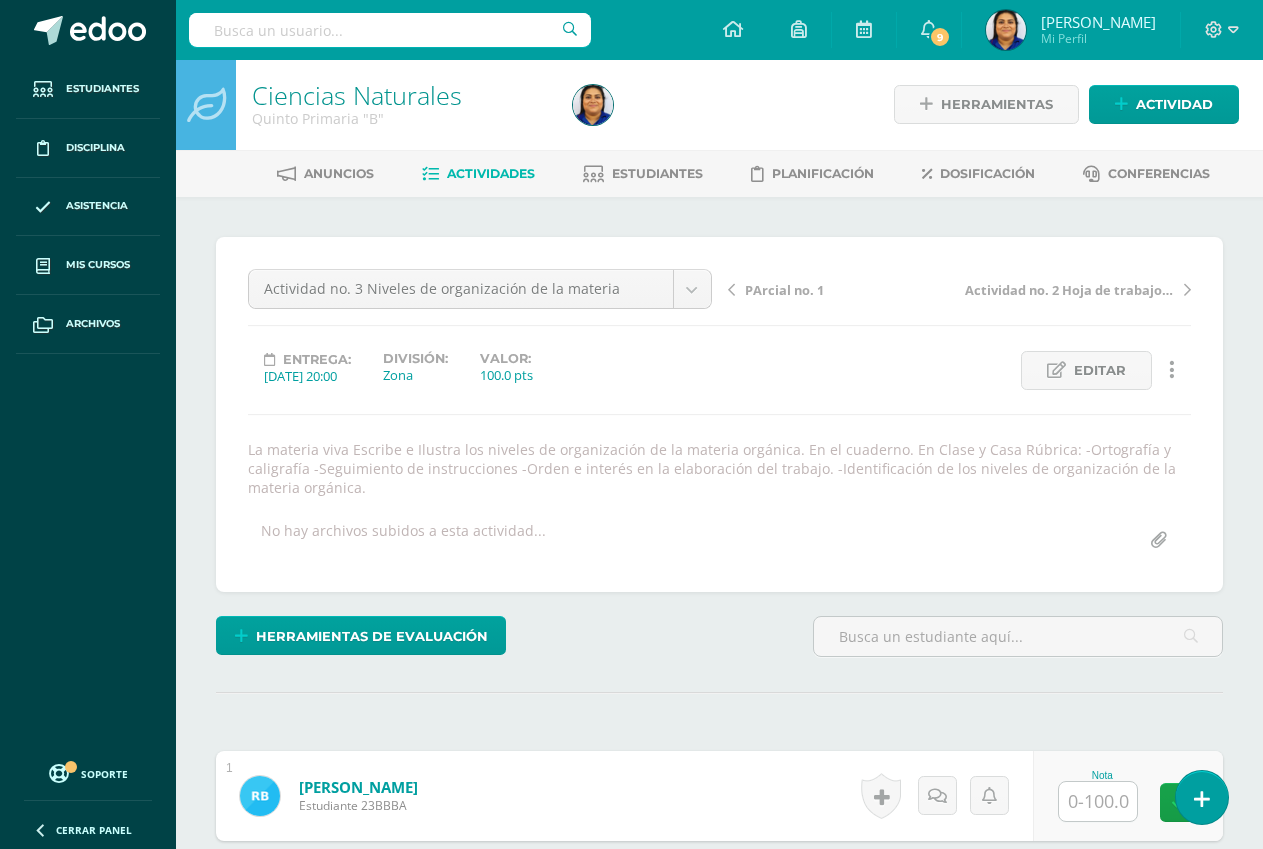 scroll, scrollTop: 2, scrollLeft: 0, axis: vertical 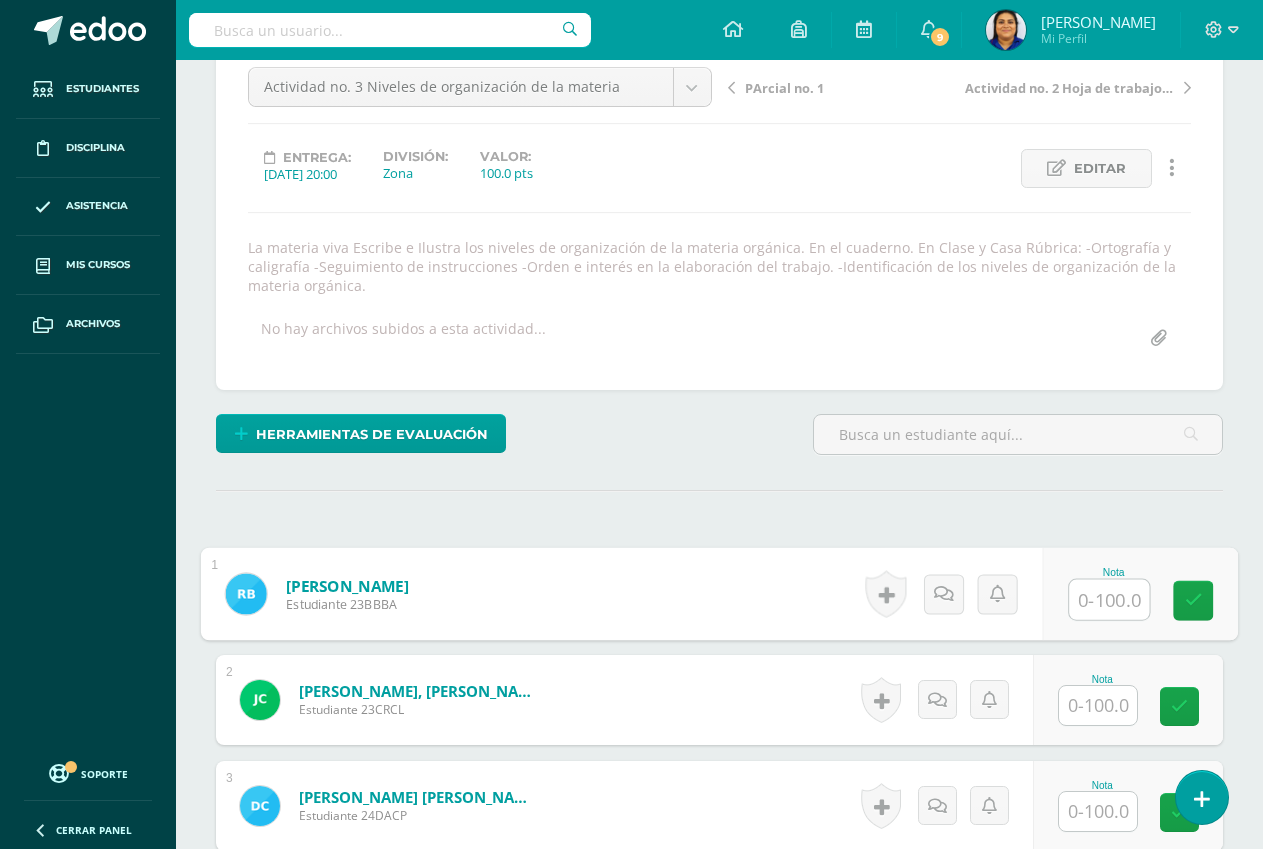 click at bounding box center [1109, 600] 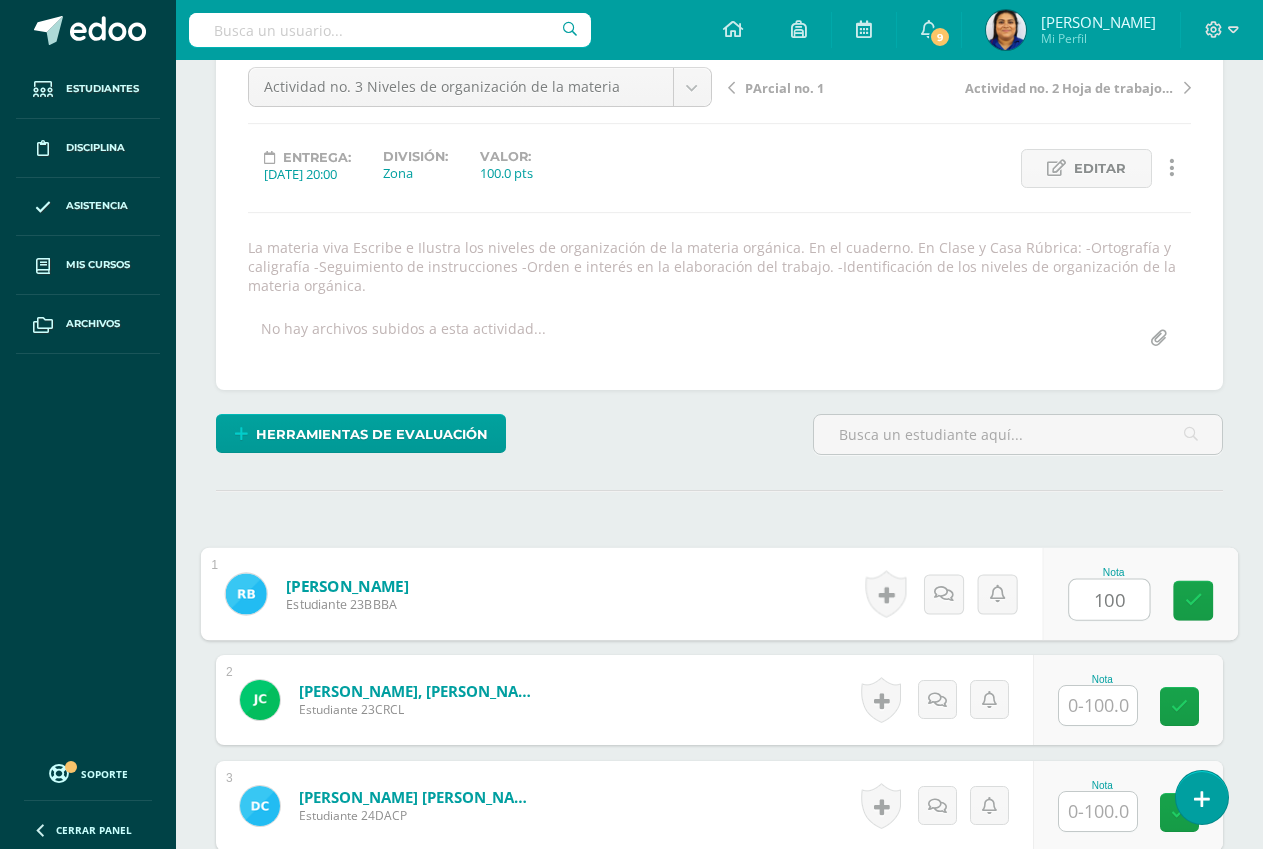 type on "100" 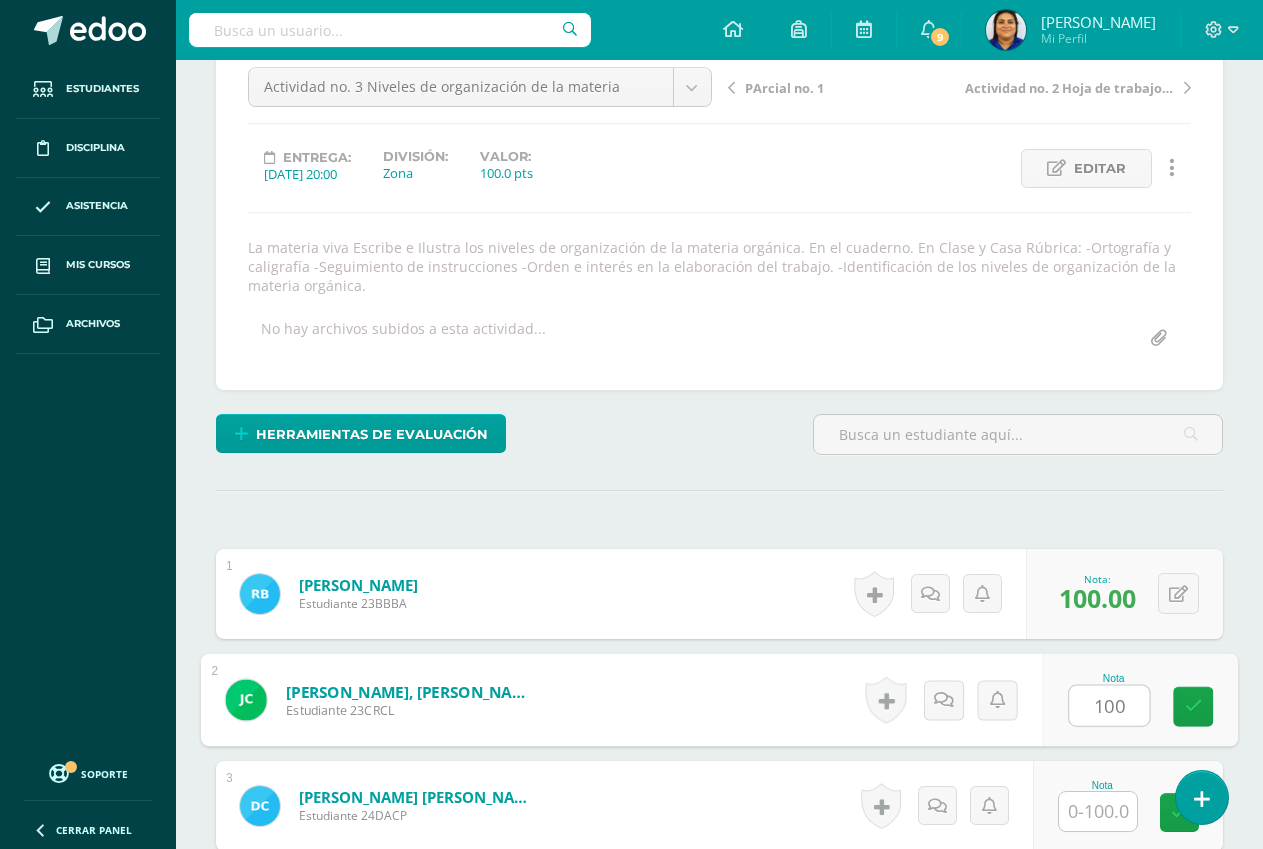 type on "100" 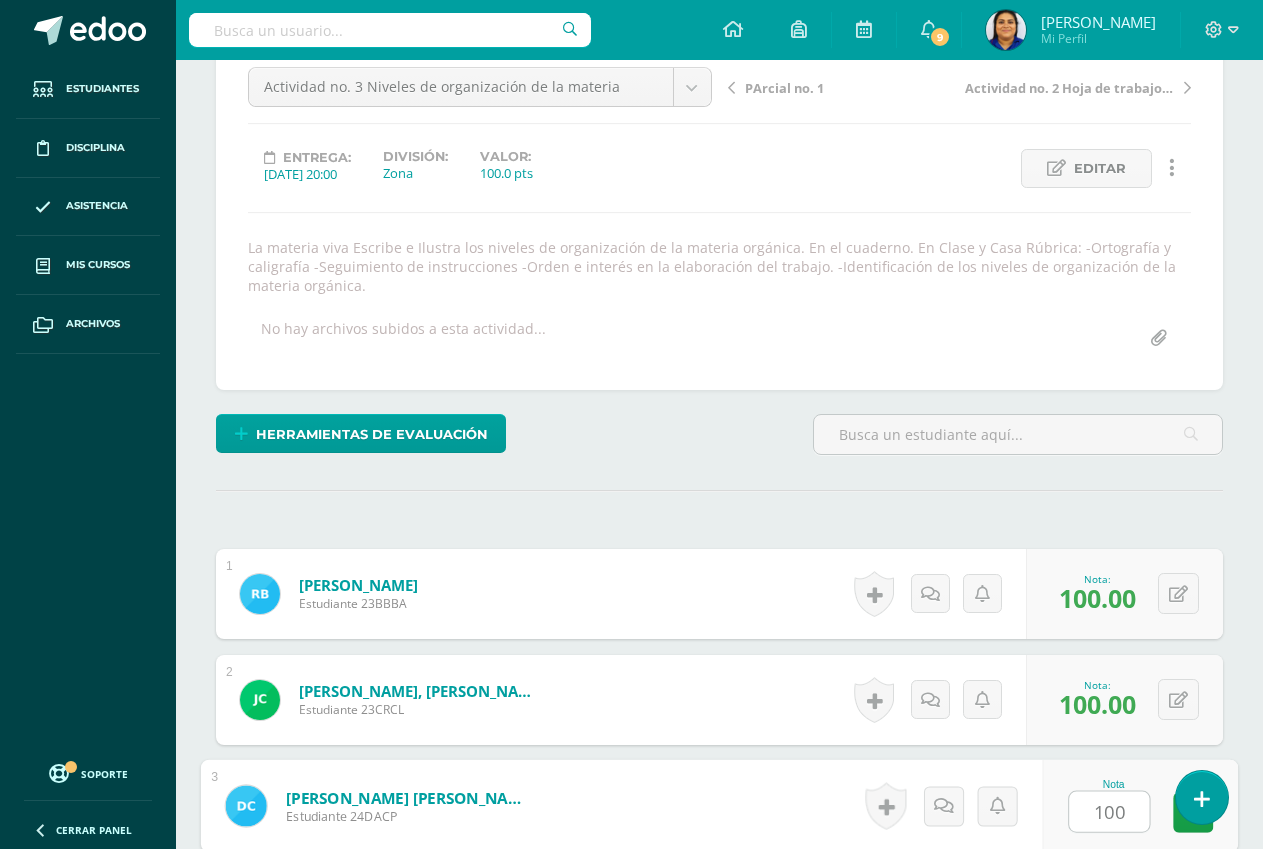 type on "100" 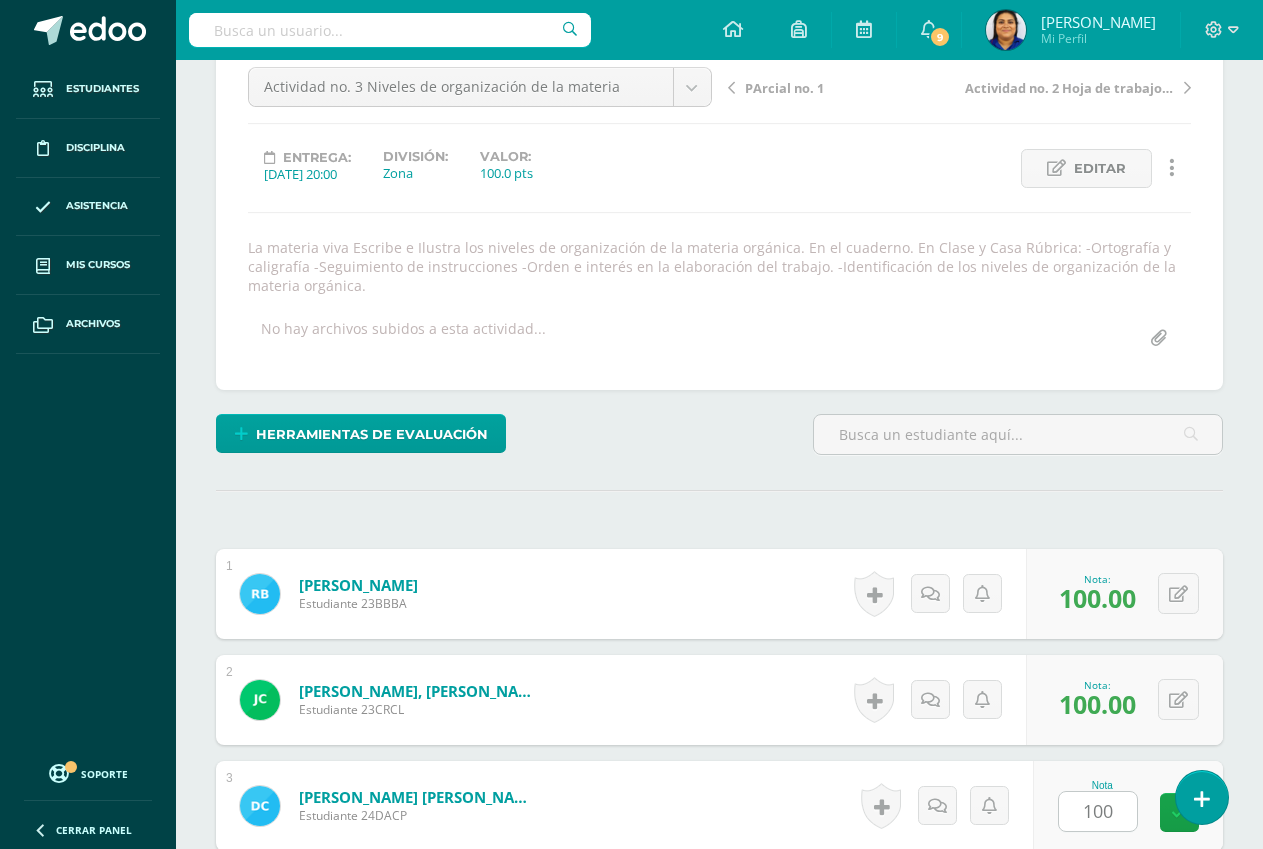 scroll, scrollTop: 695, scrollLeft: 0, axis: vertical 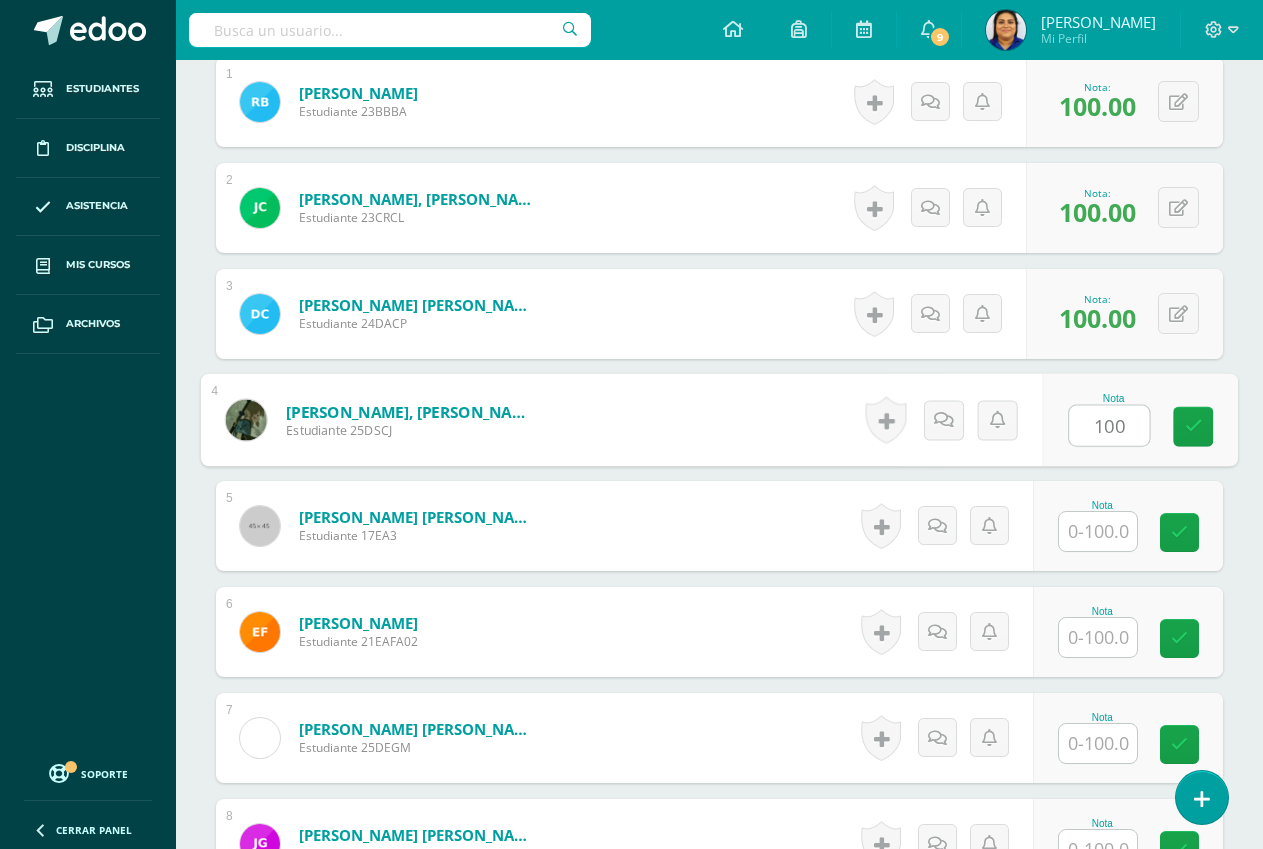 type on "100" 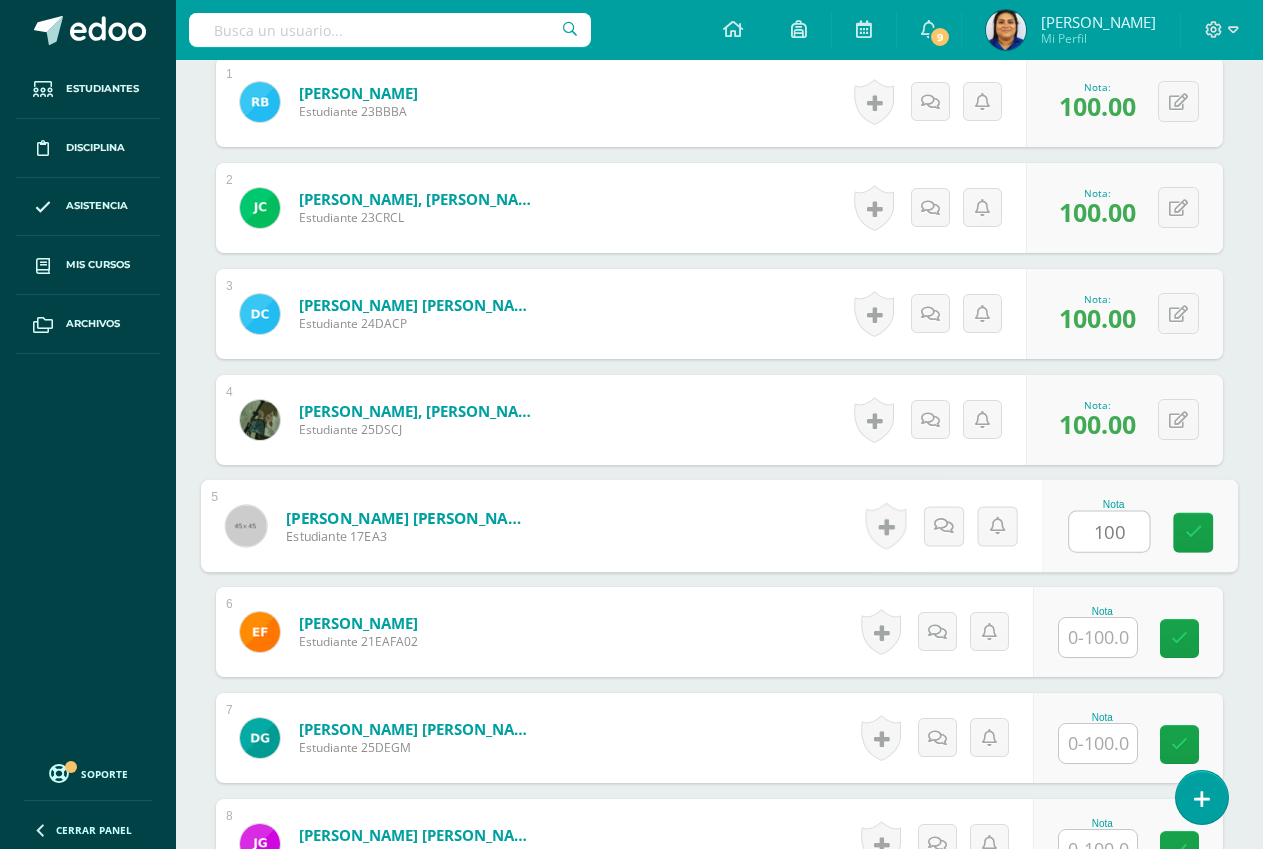type on "100" 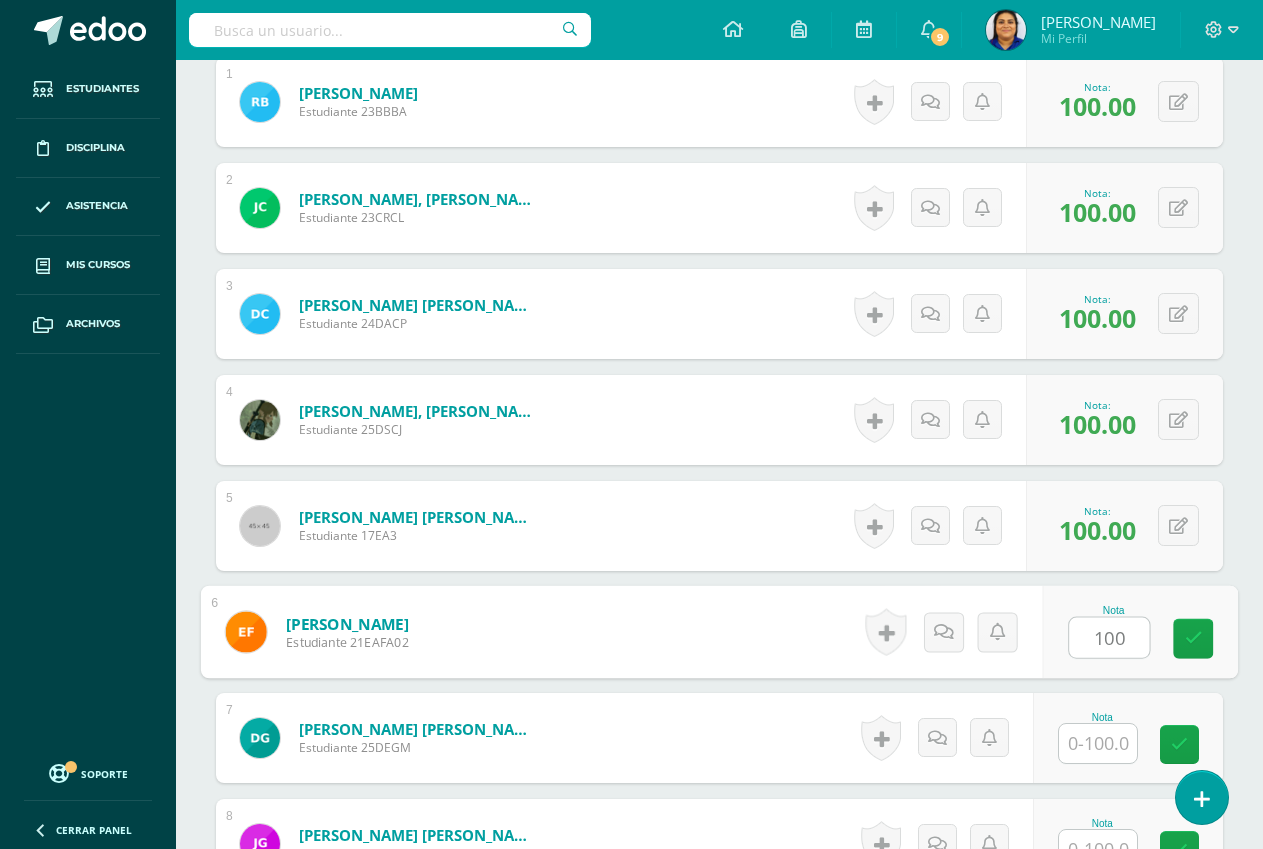 type on "100" 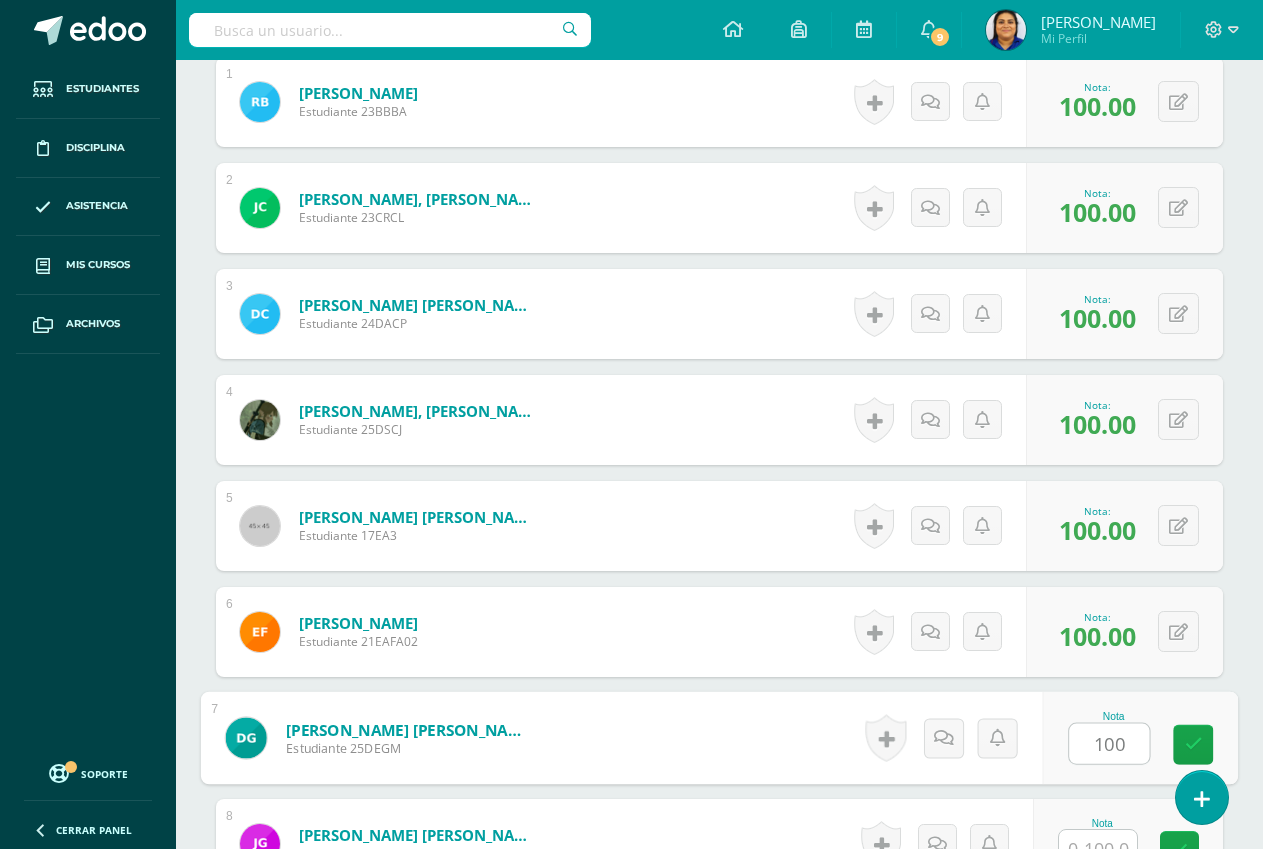 type on "100" 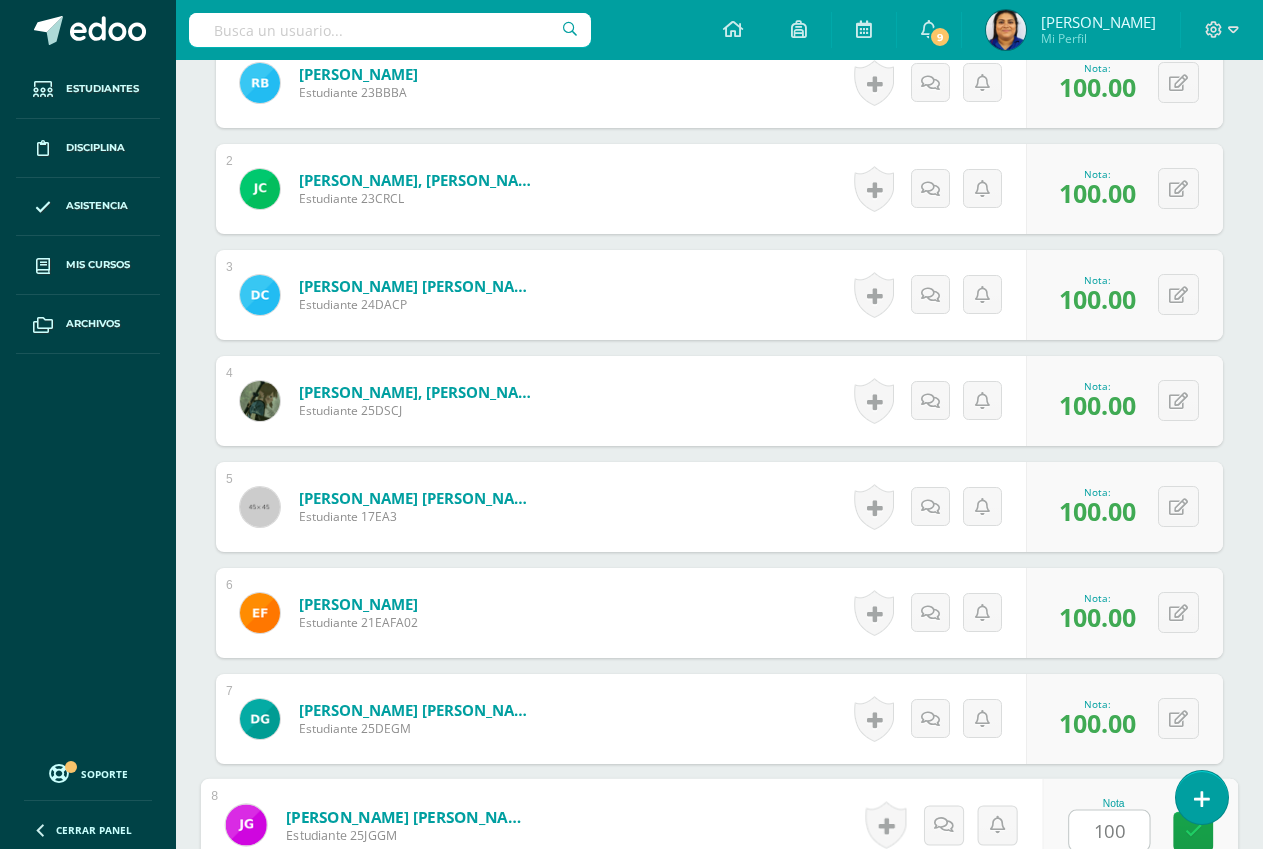 type on "100" 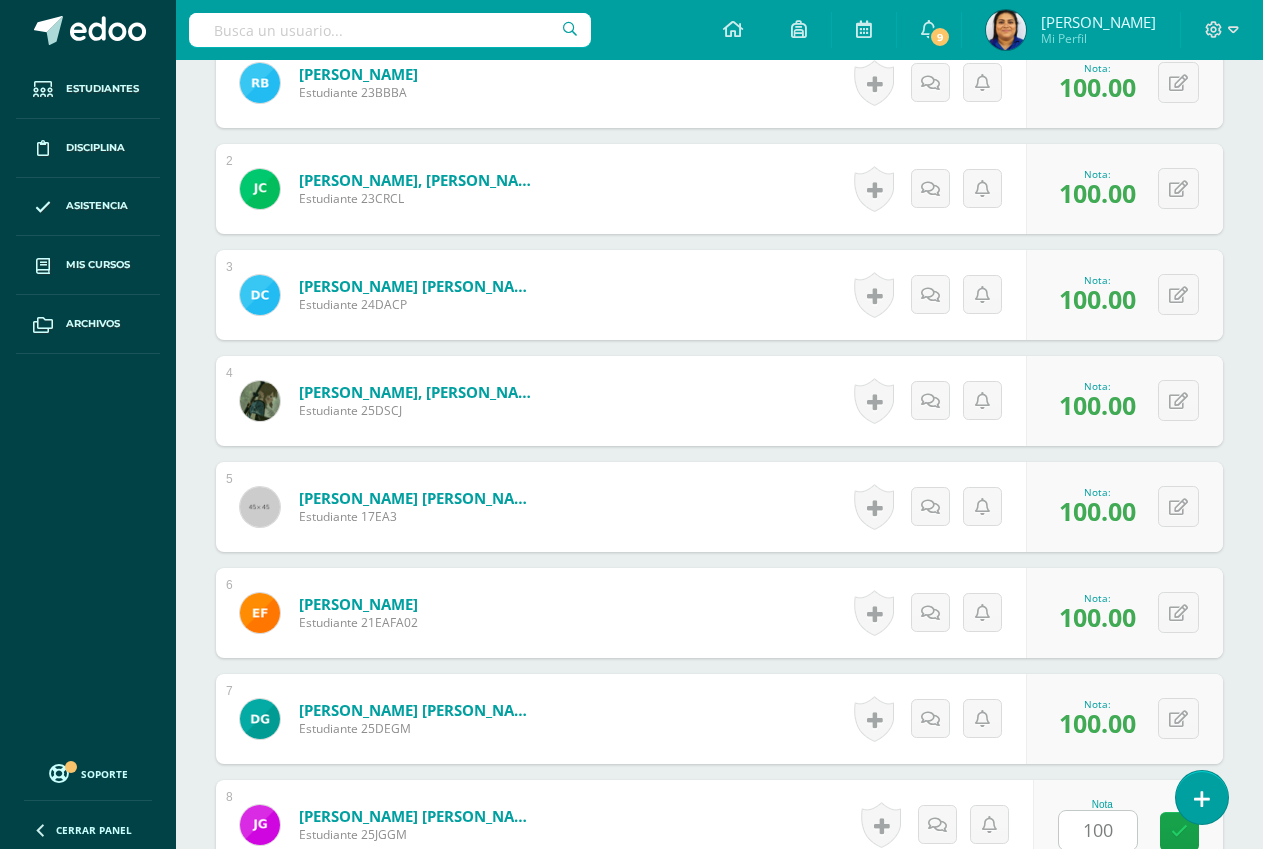 scroll, scrollTop: 1225, scrollLeft: 0, axis: vertical 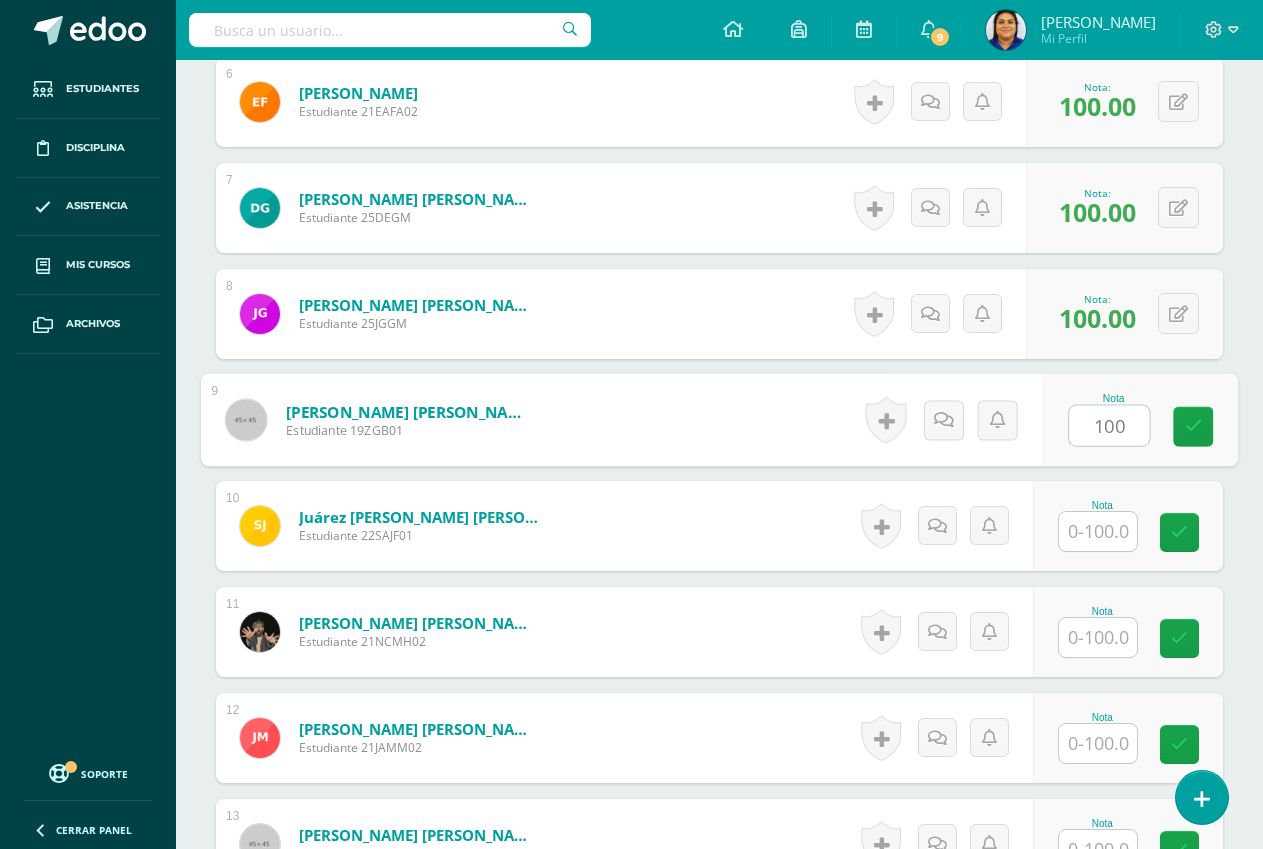 type on "100" 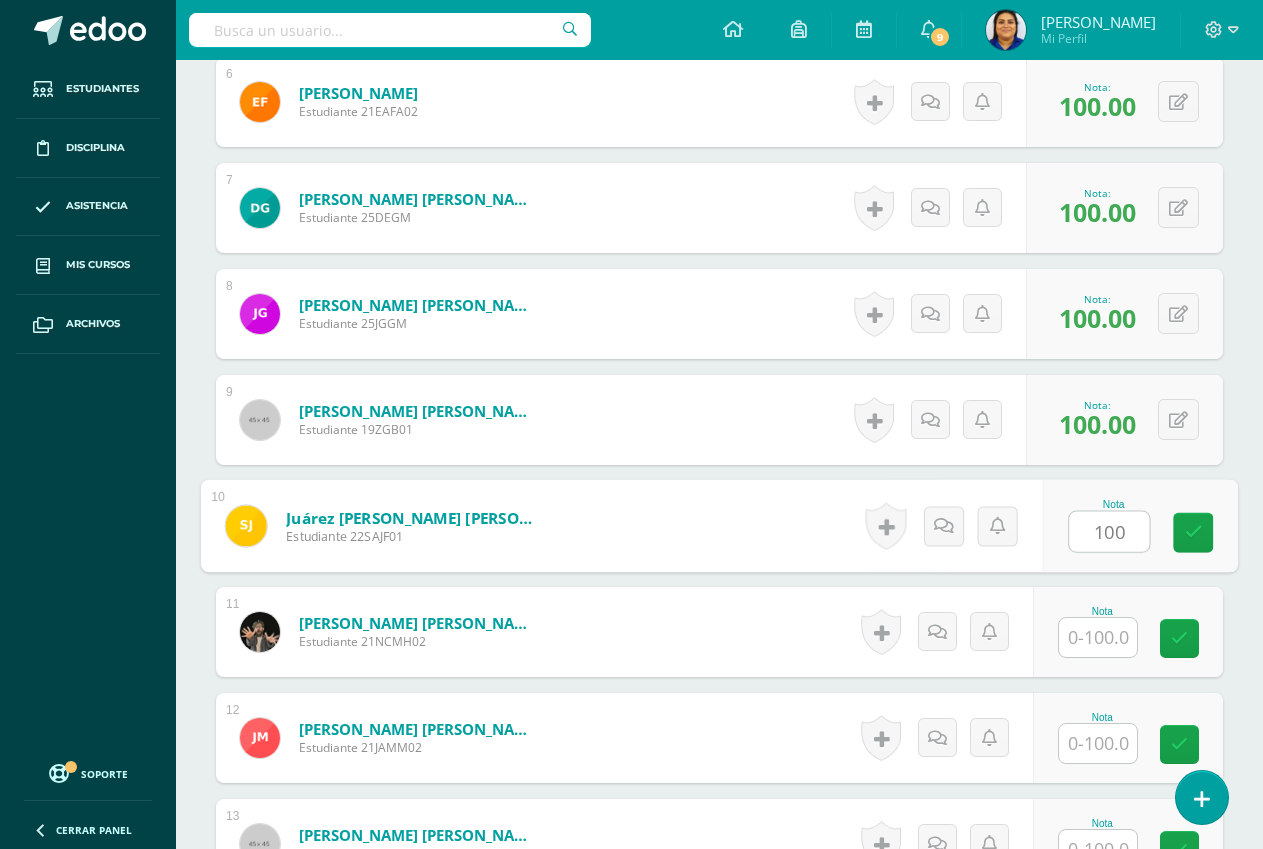 type on "100" 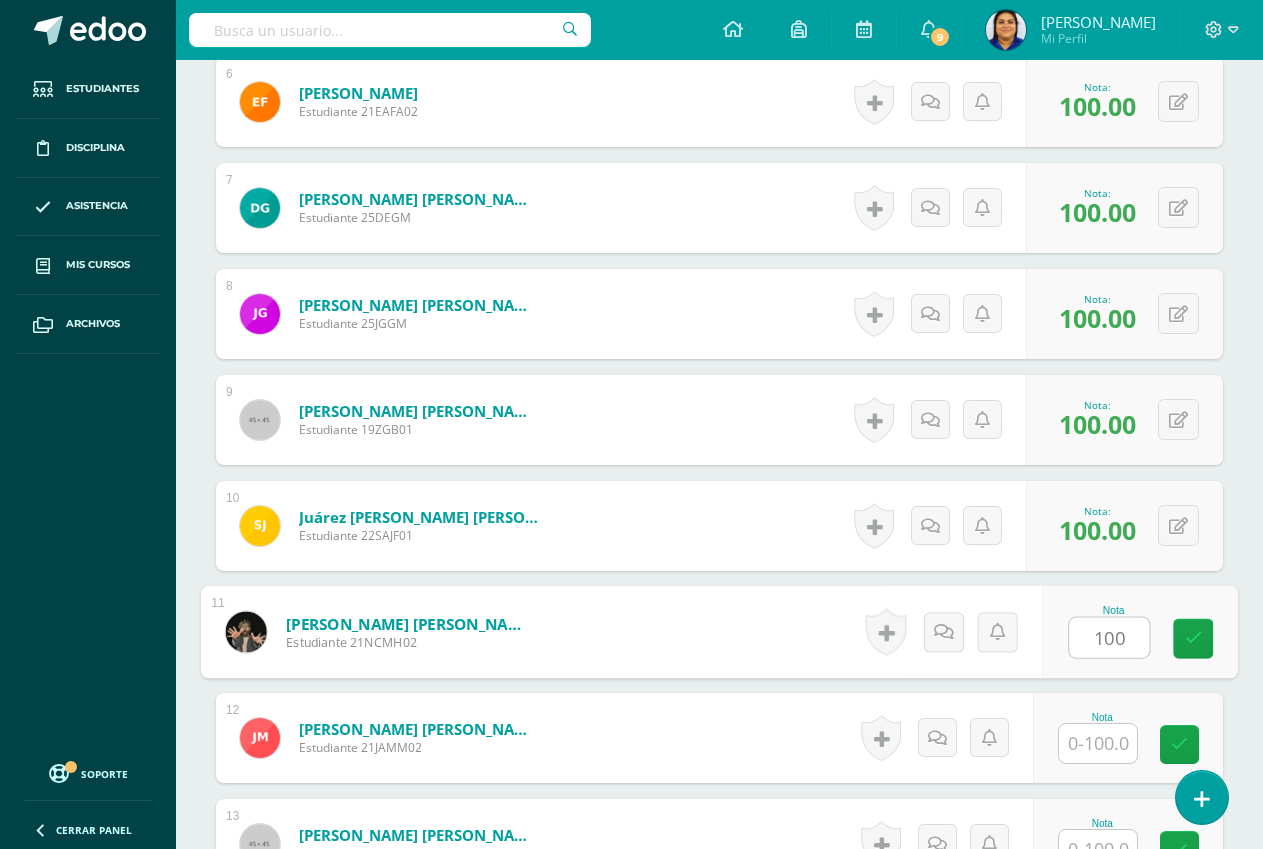 type on "100" 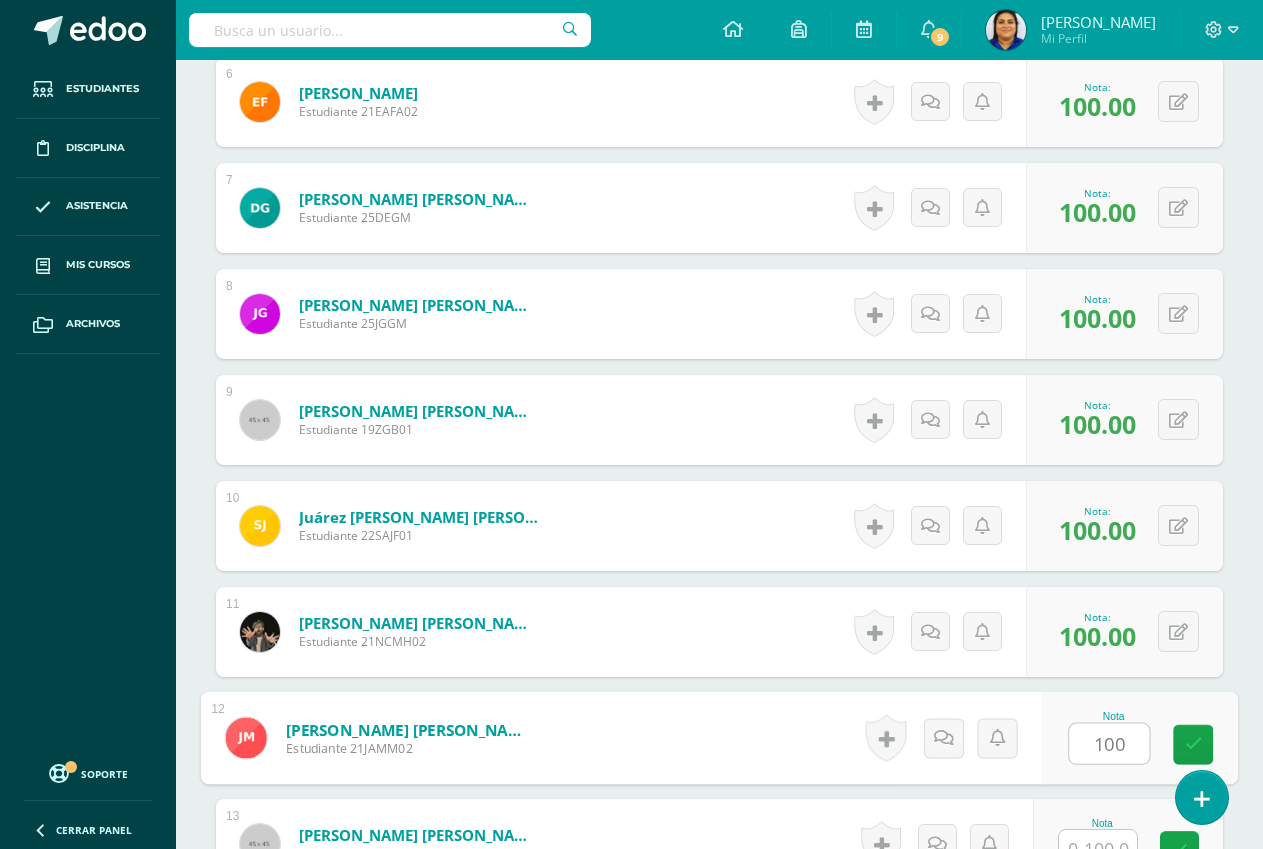 type on "100" 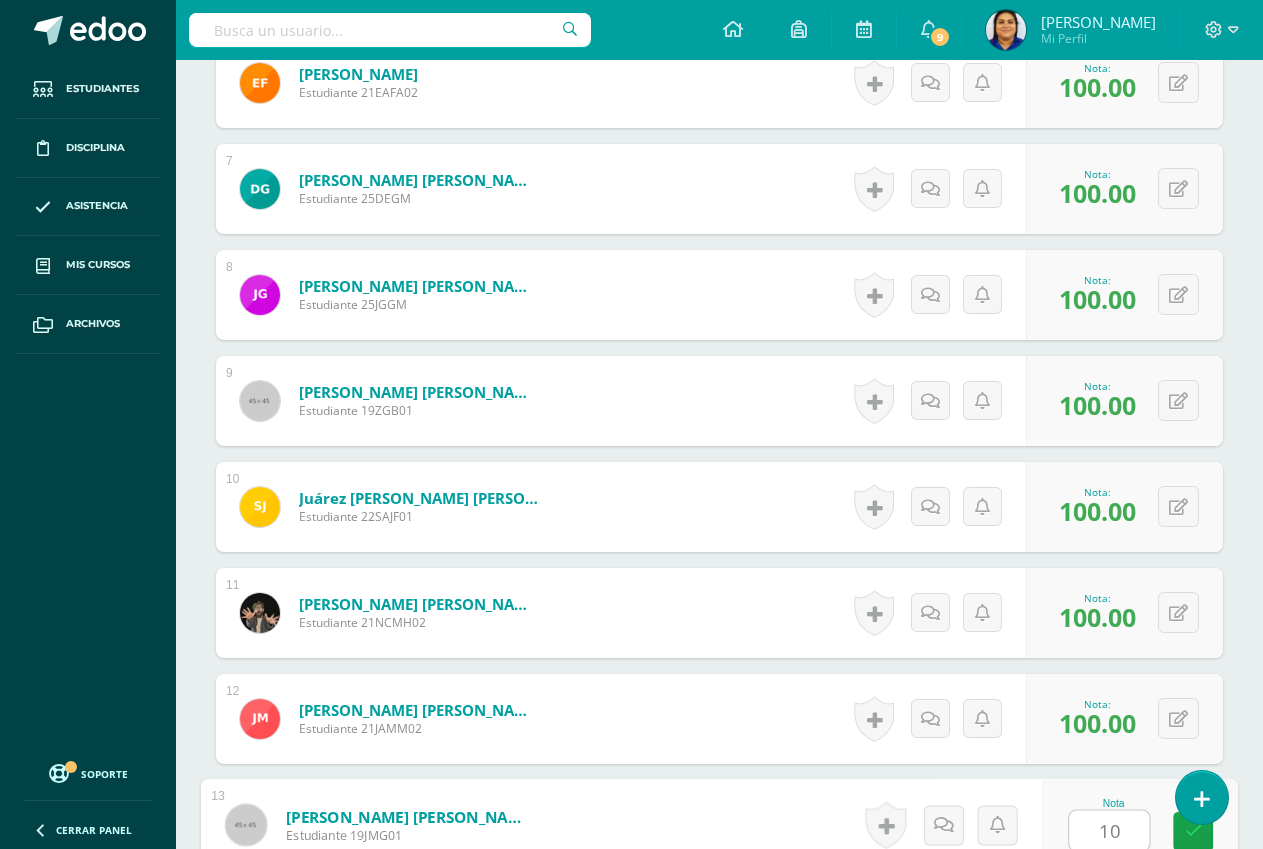 type on "10" 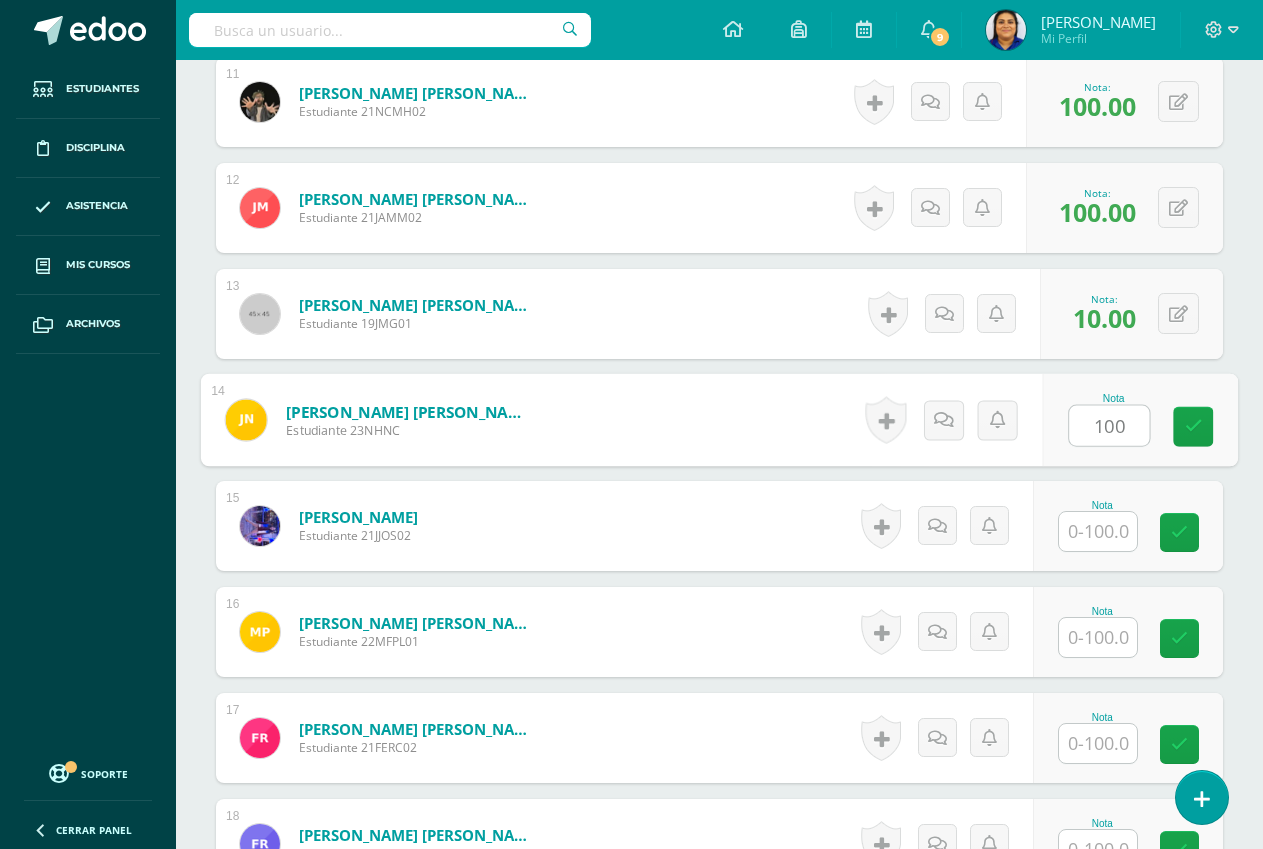 type on "100" 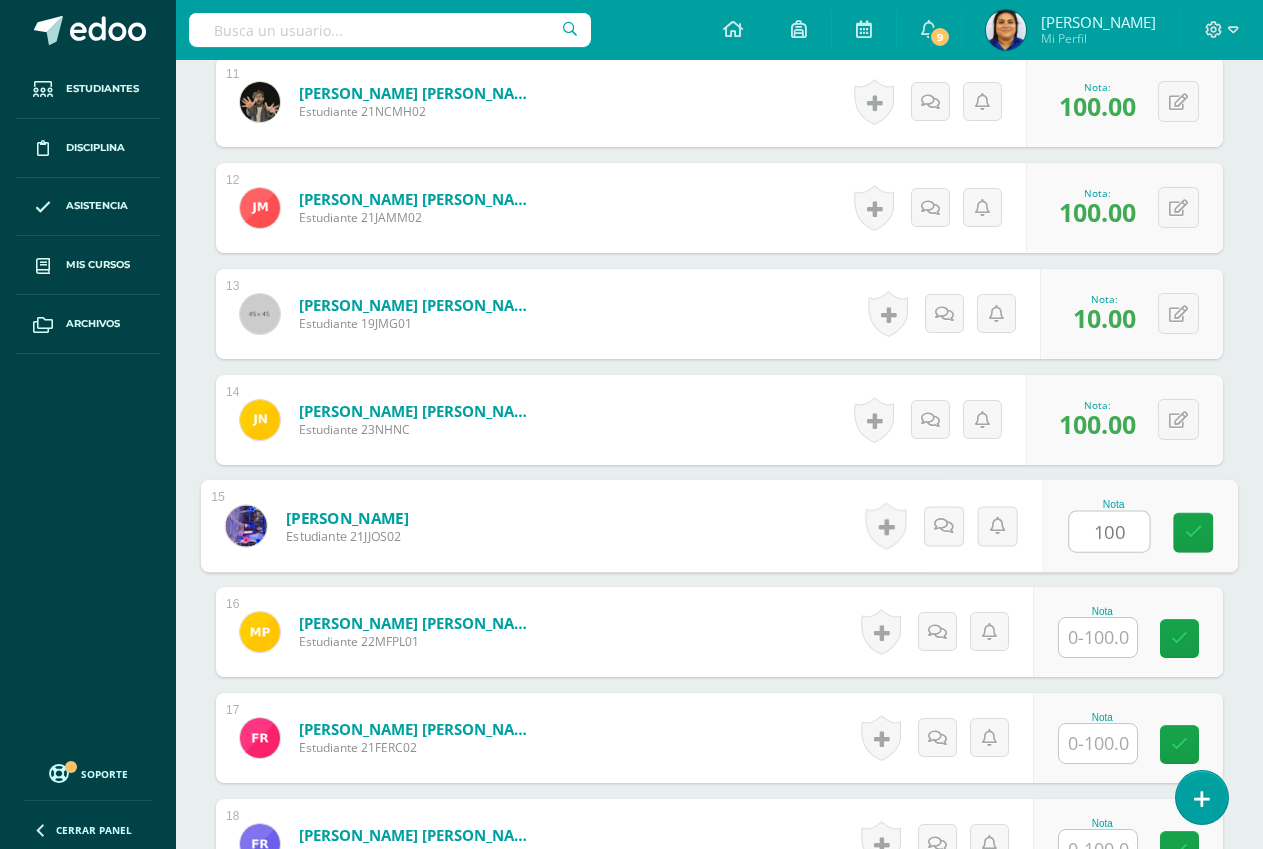 type on "100" 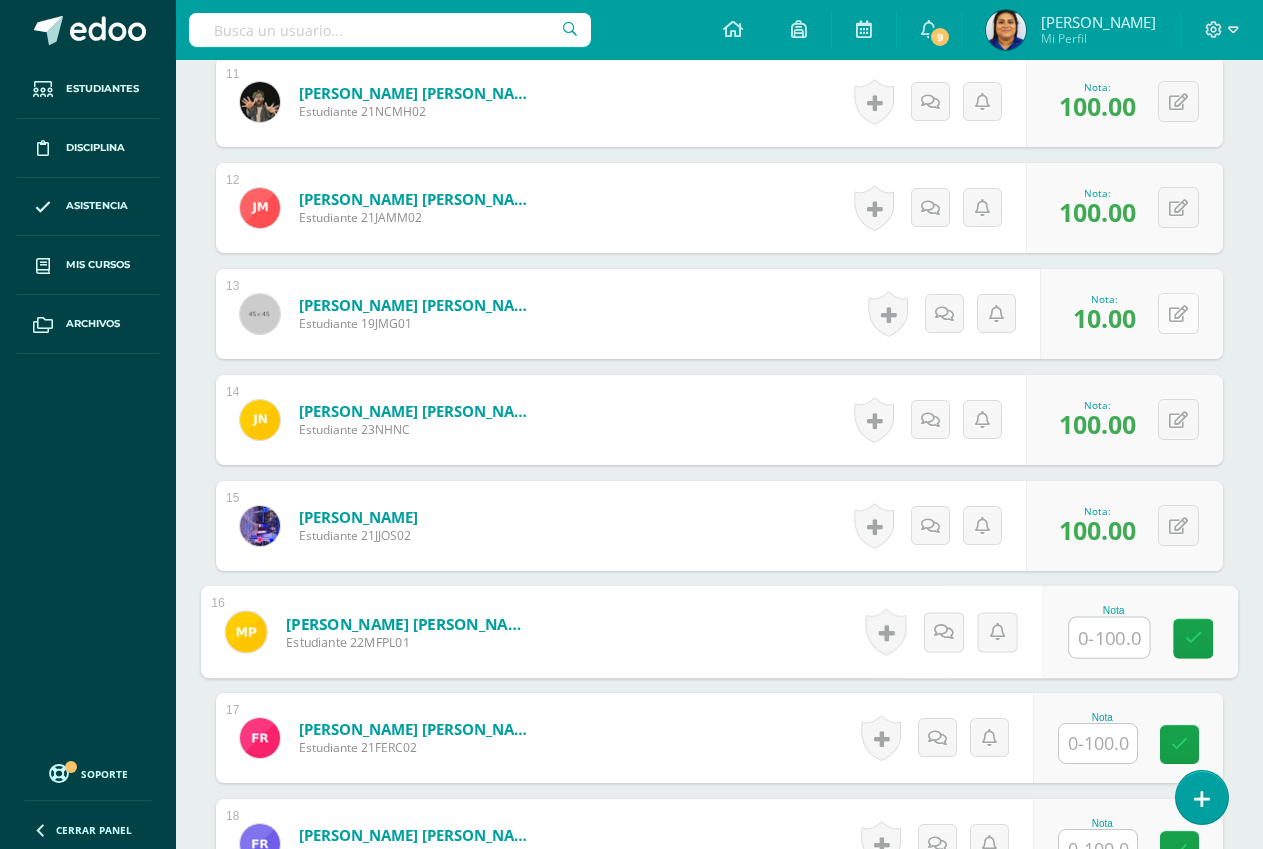 click at bounding box center (1178, 314) 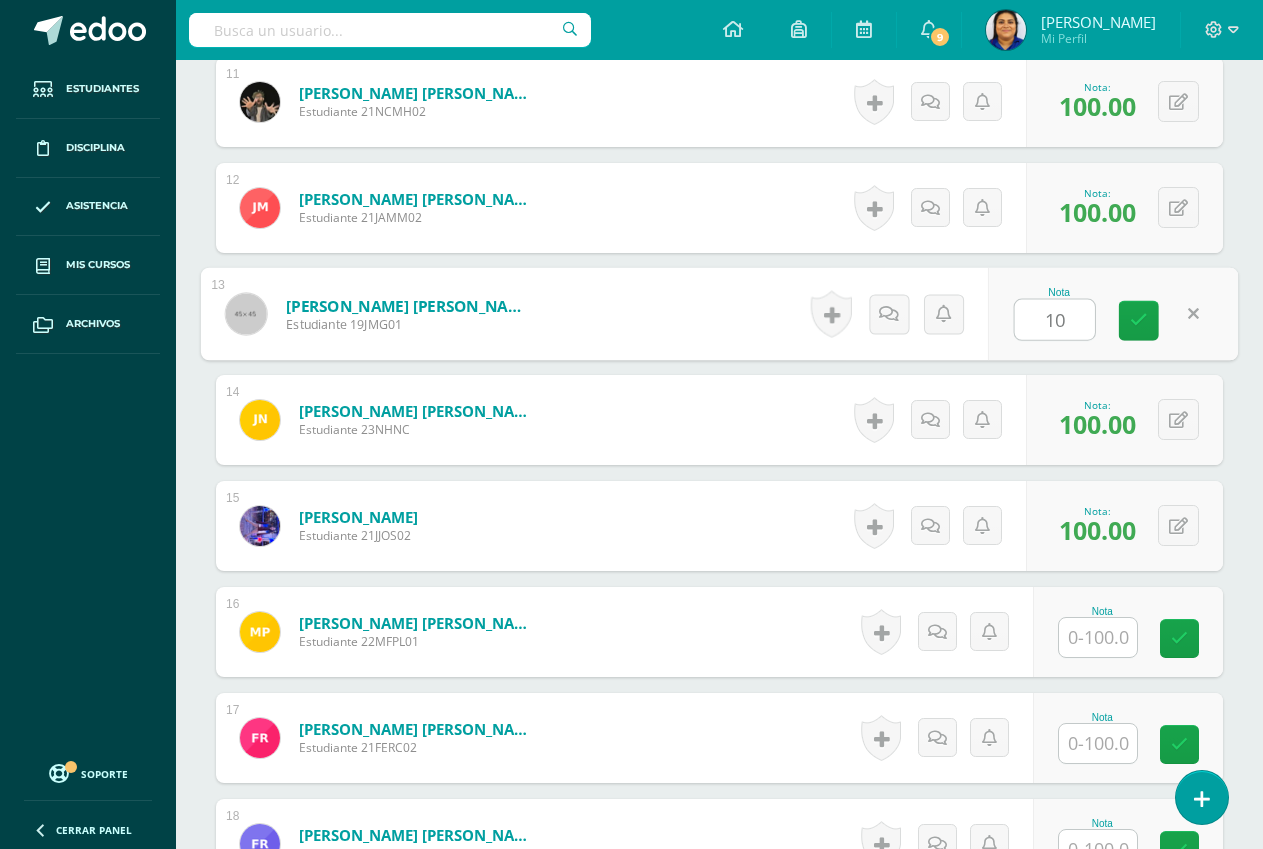 type on "100" 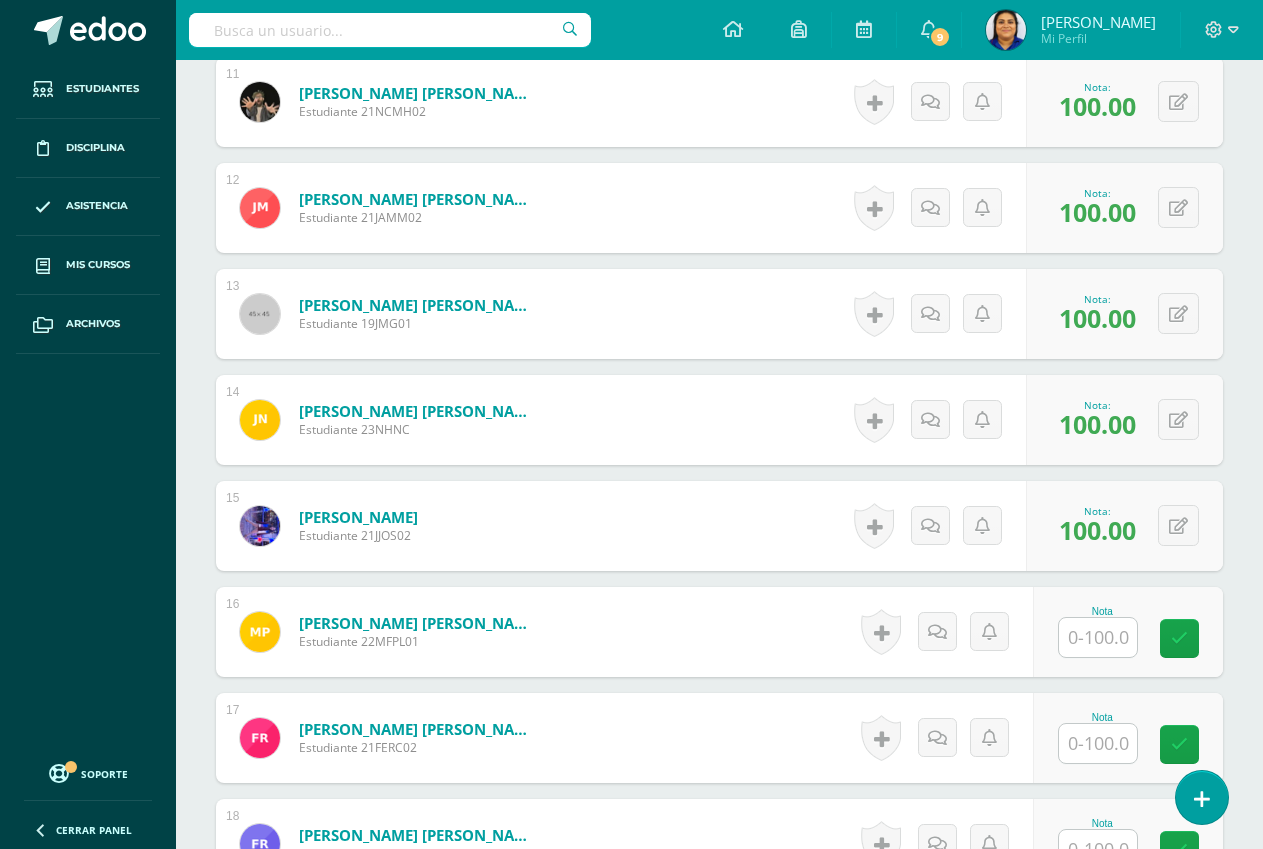 click at bounding box center (1098, 637) 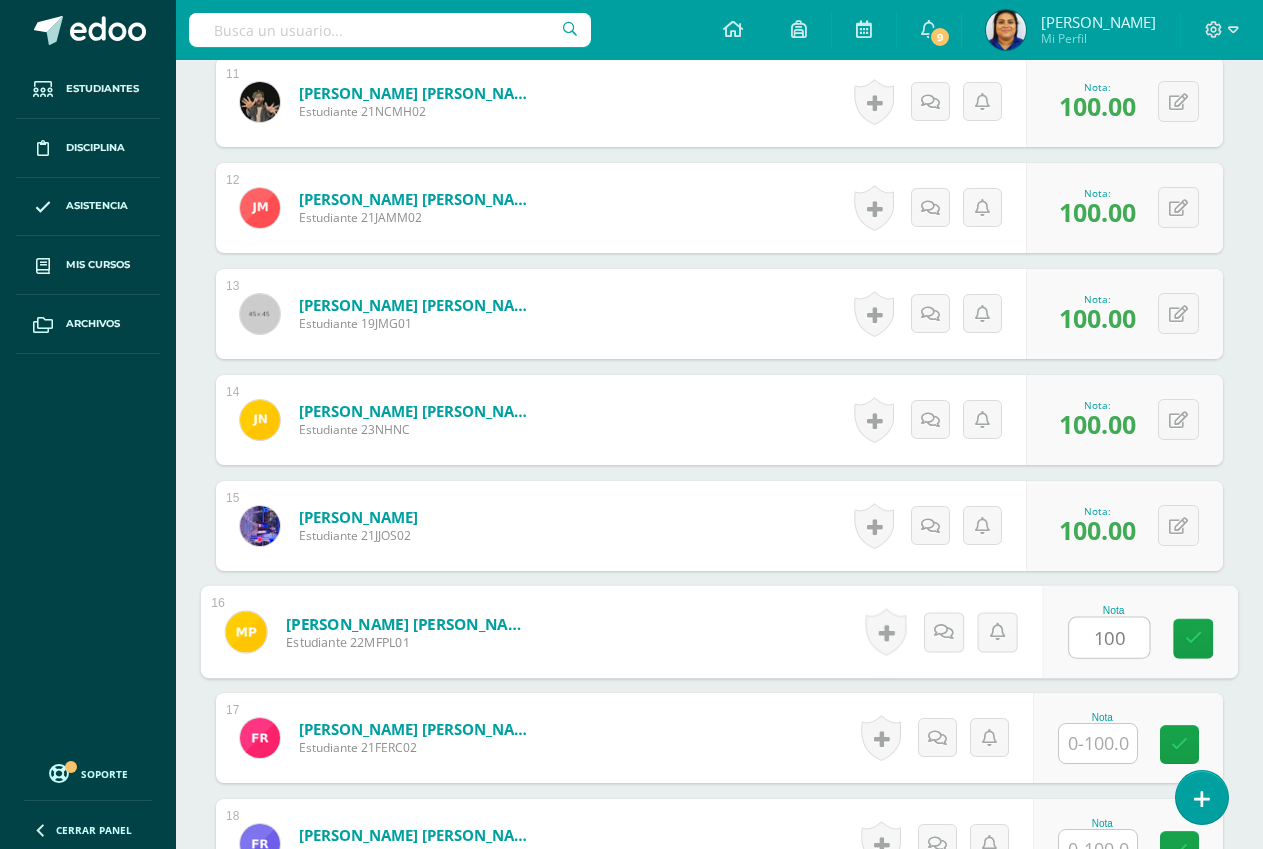 type on "100" 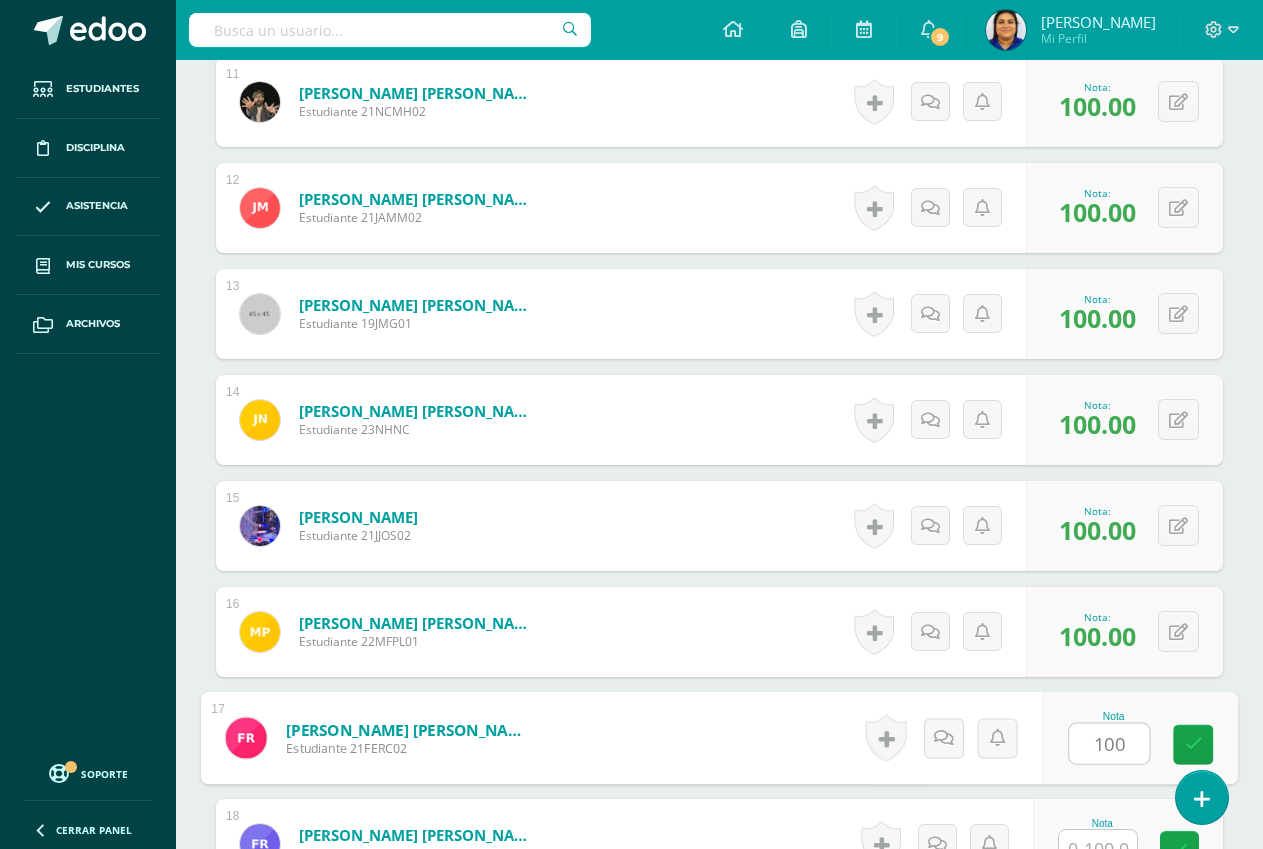 type on "100" 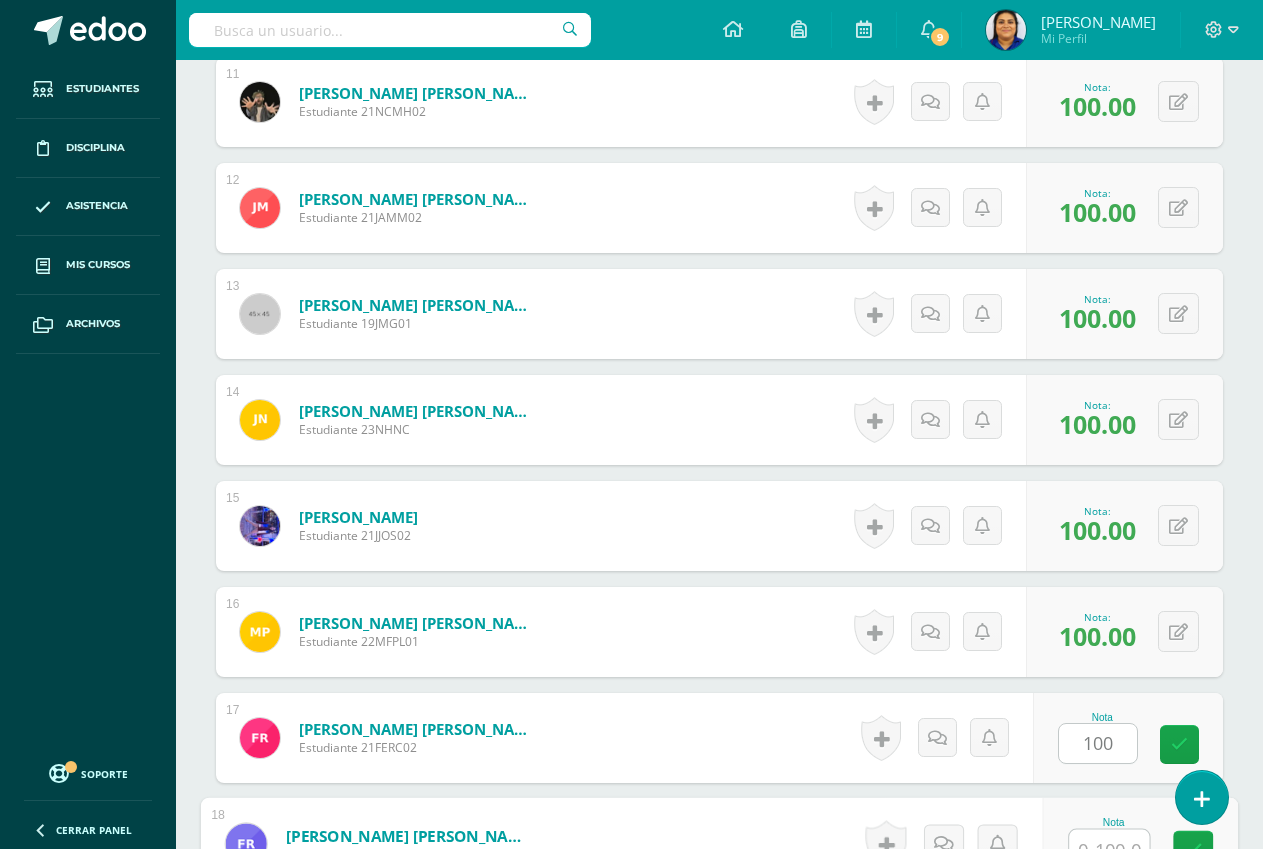 scroll, scrollTop: 1774, scrollLeft: 0, axis: vertical 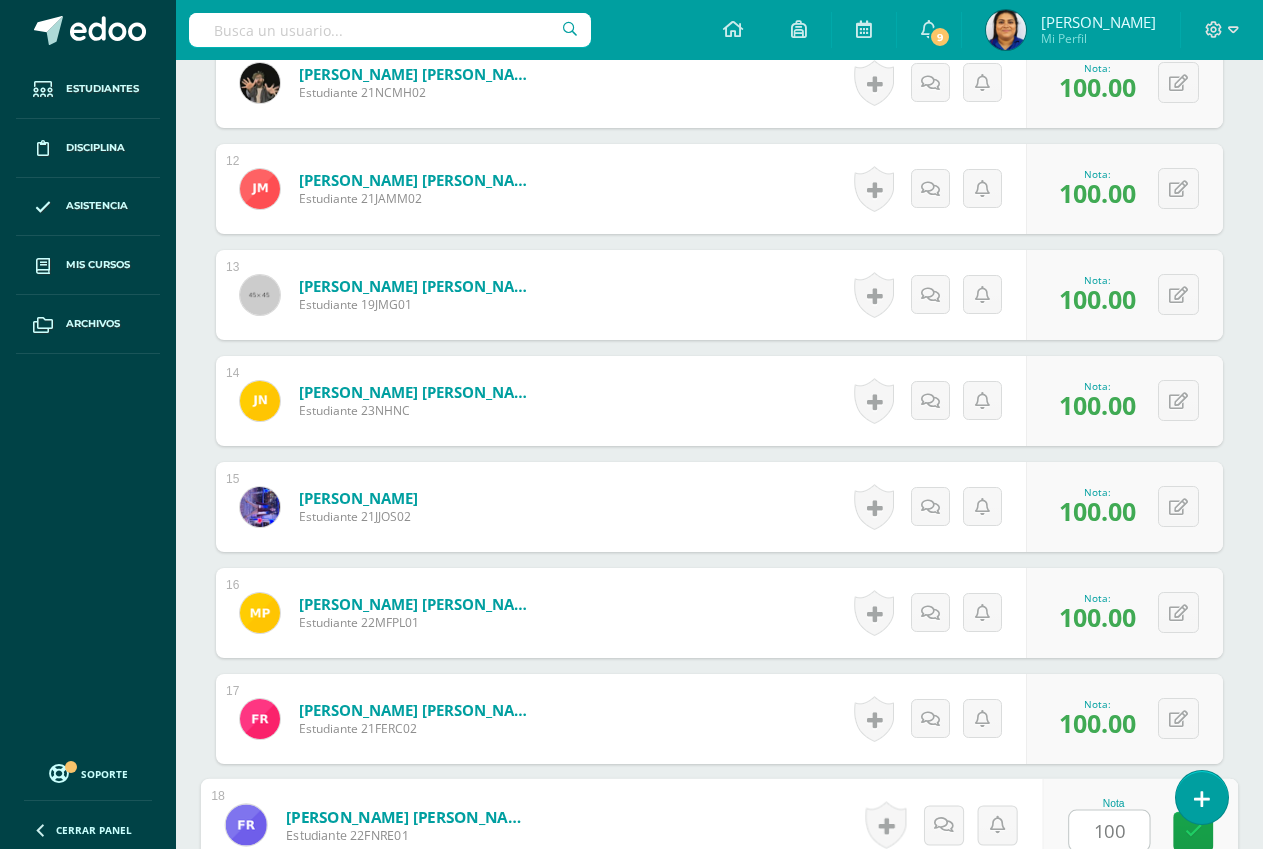 type on "100" 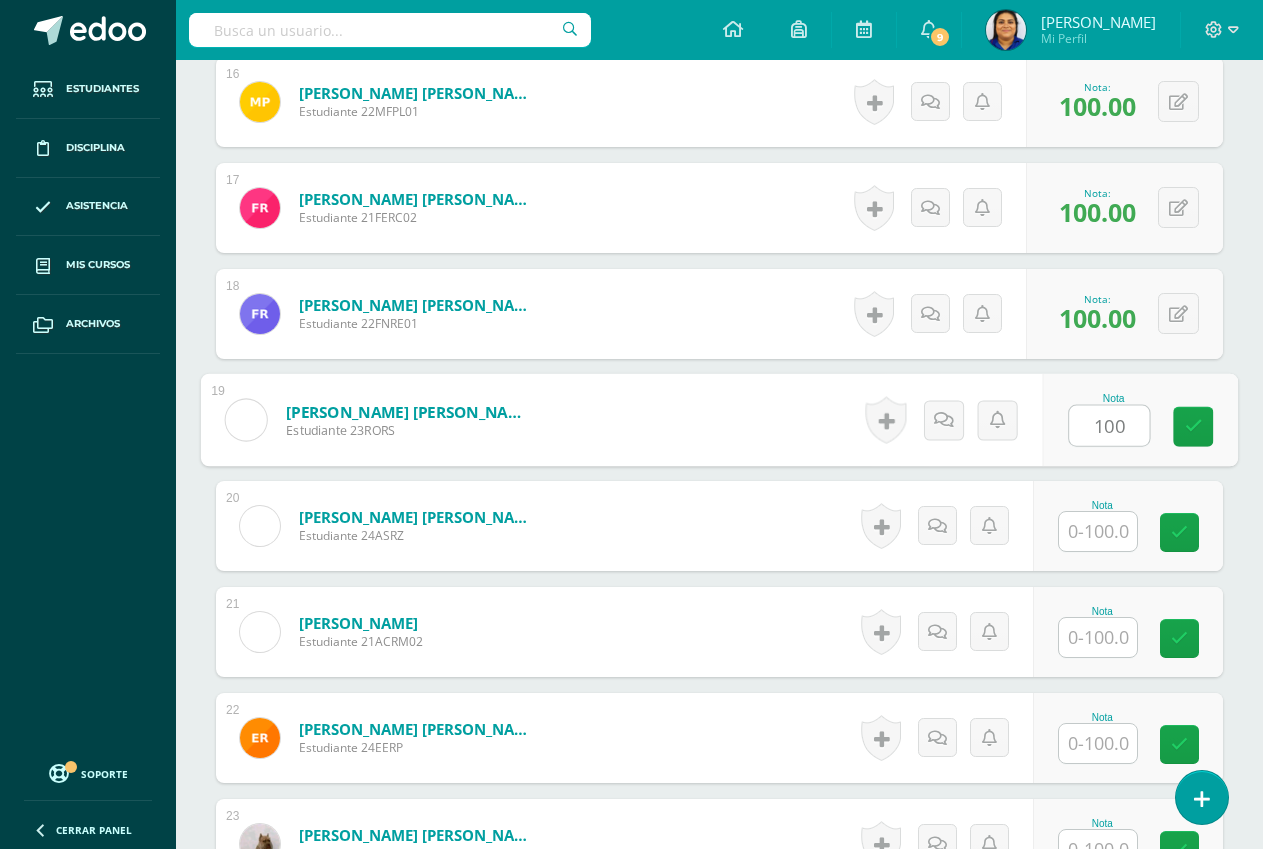 type on "100" 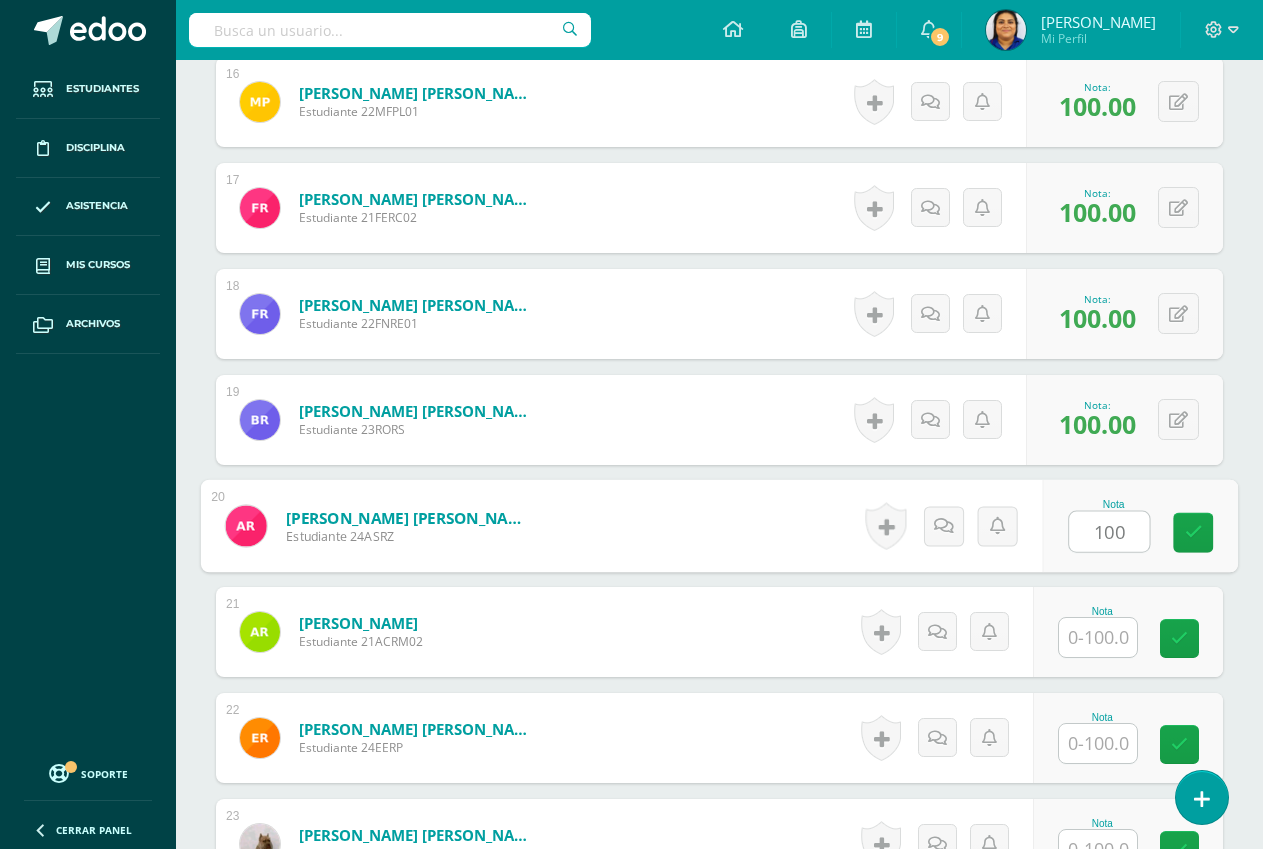 type on "100" 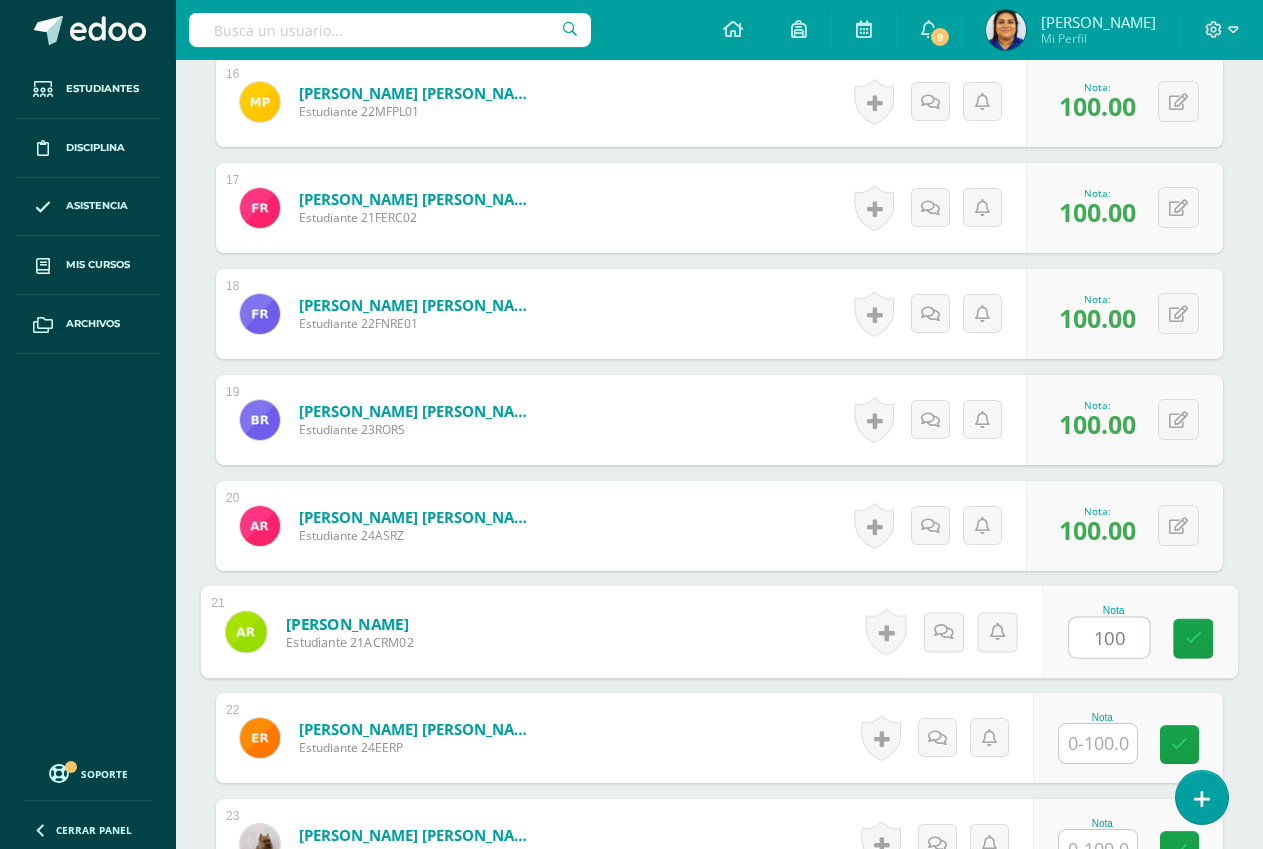 type on "100" 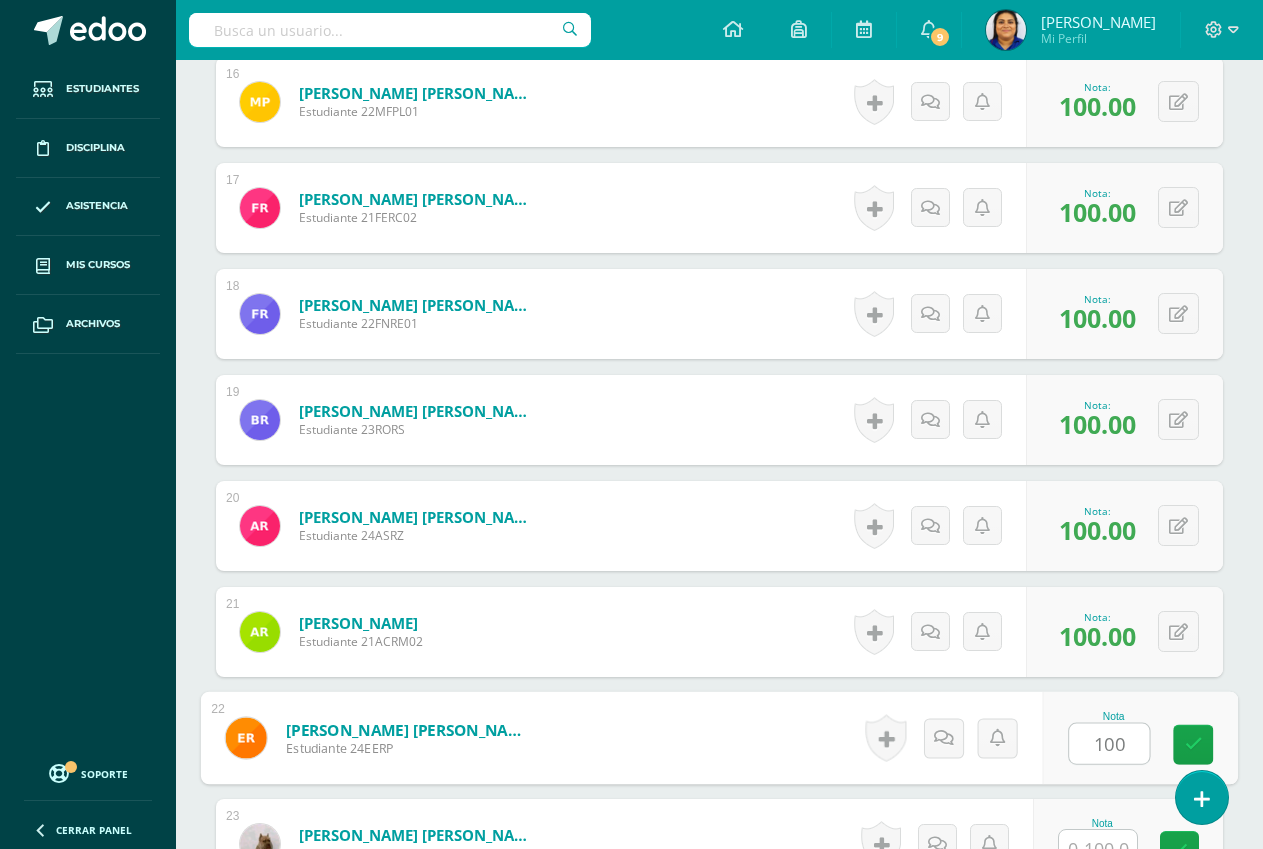 type on "100" 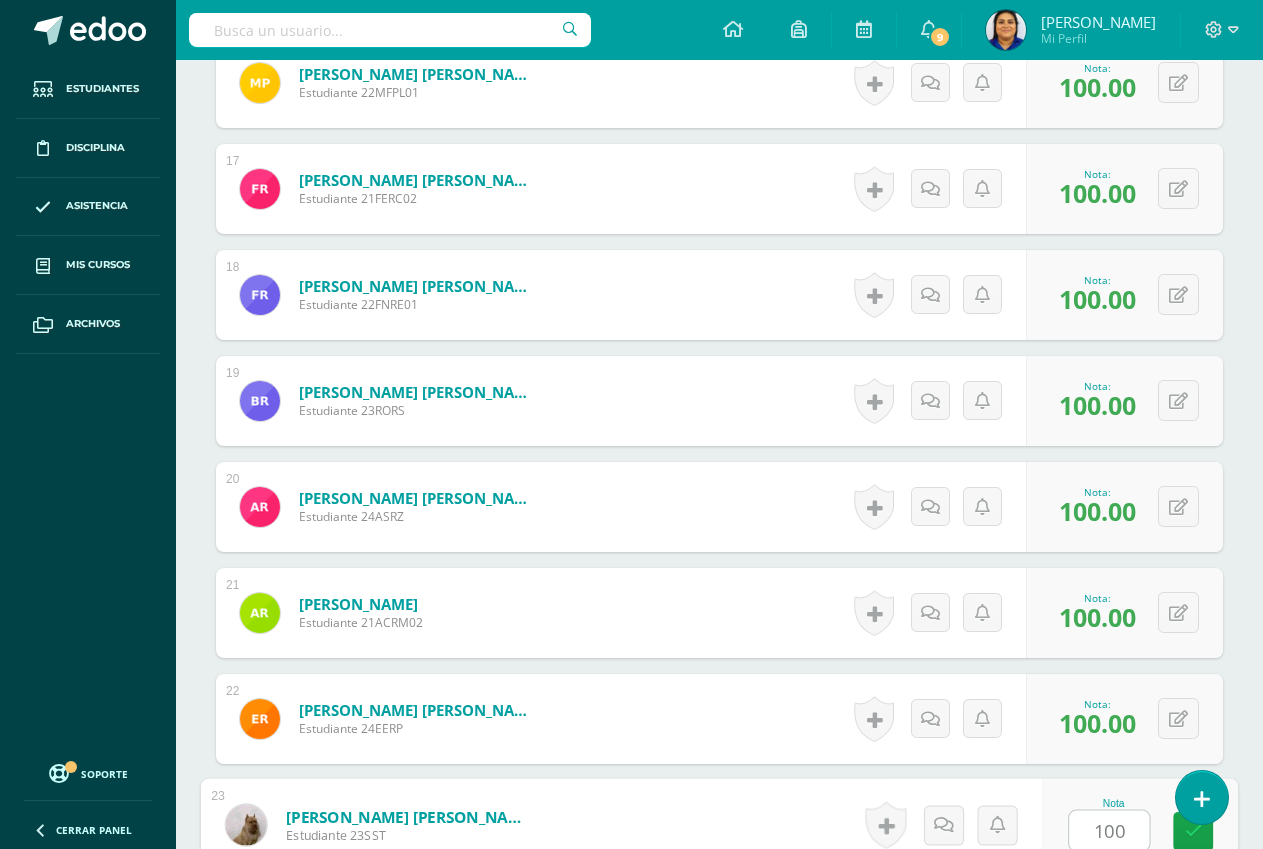 type on "100" 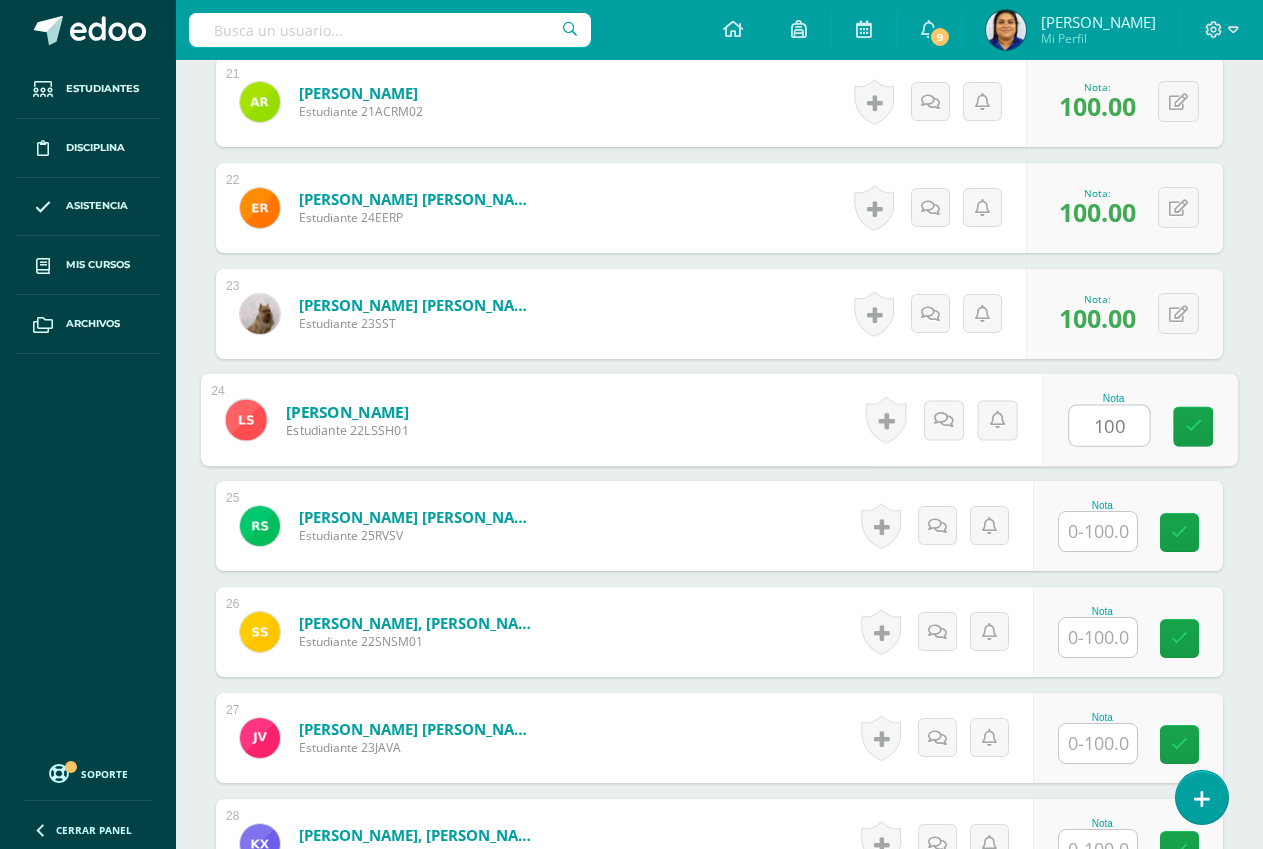 type on "100" 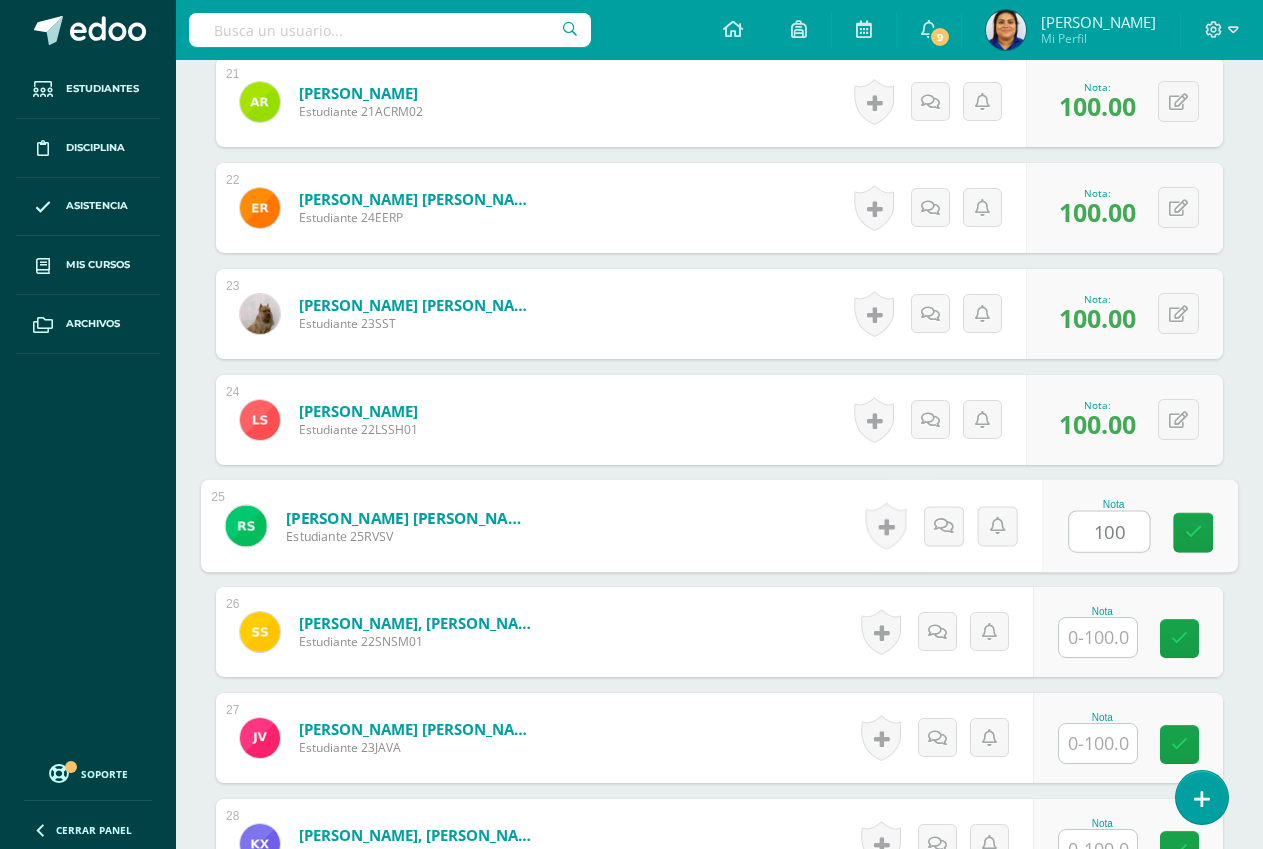 type on "100" 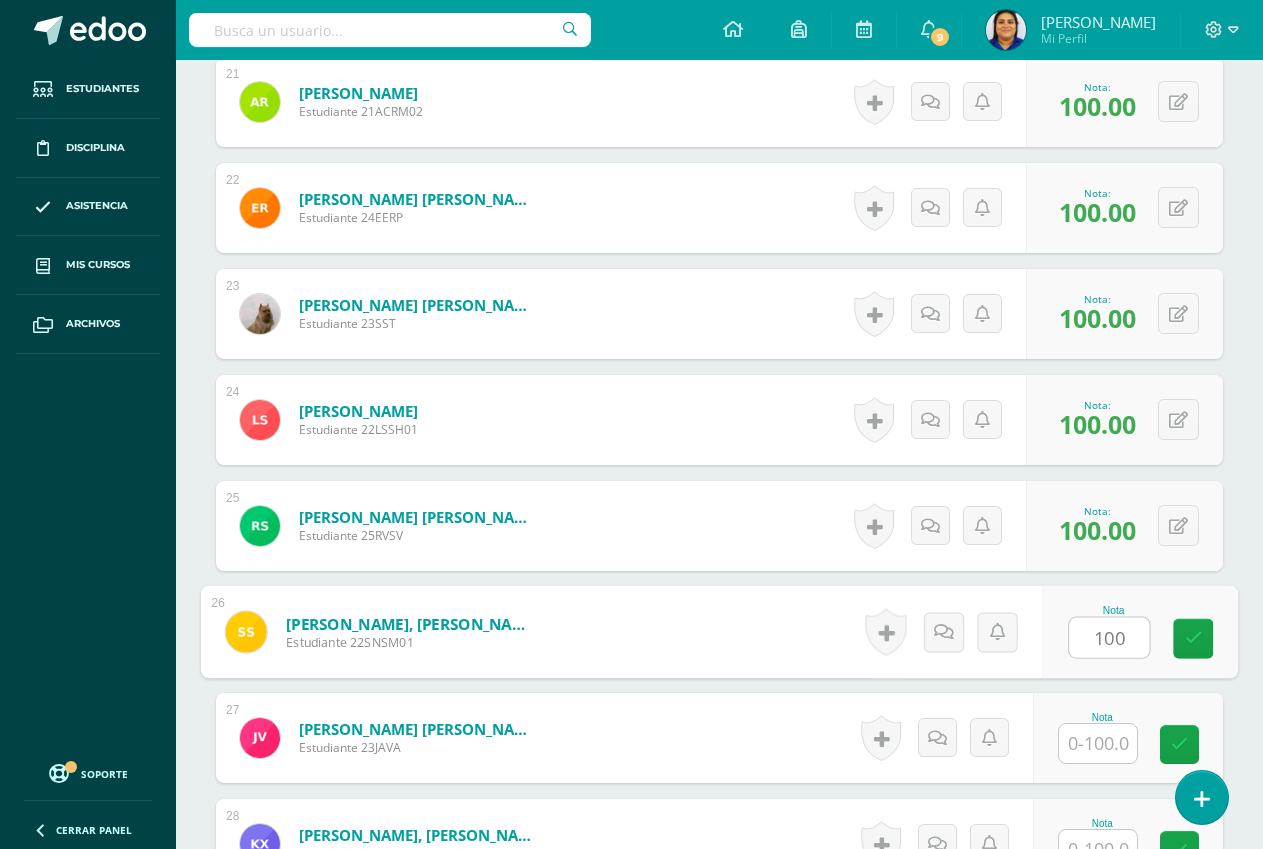 type on "100" 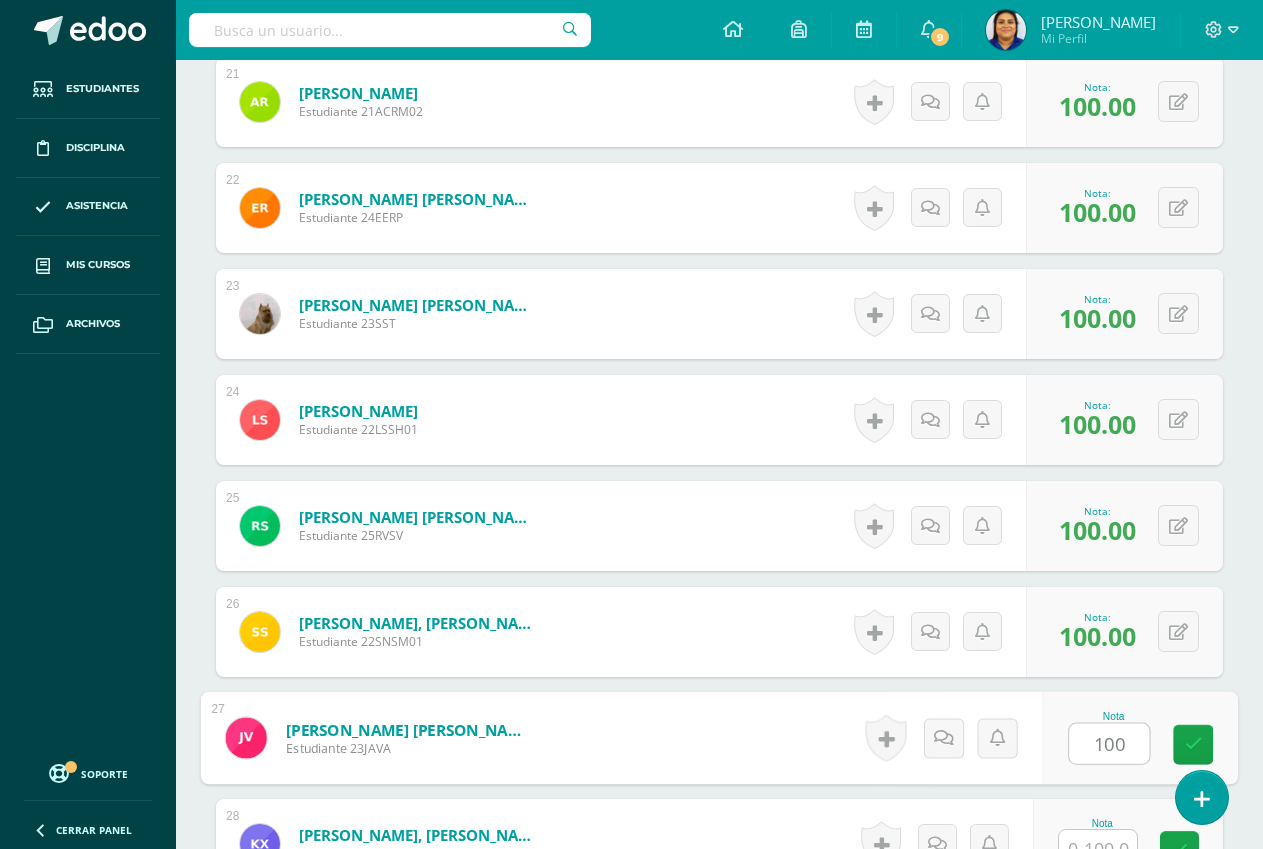 type on "100" 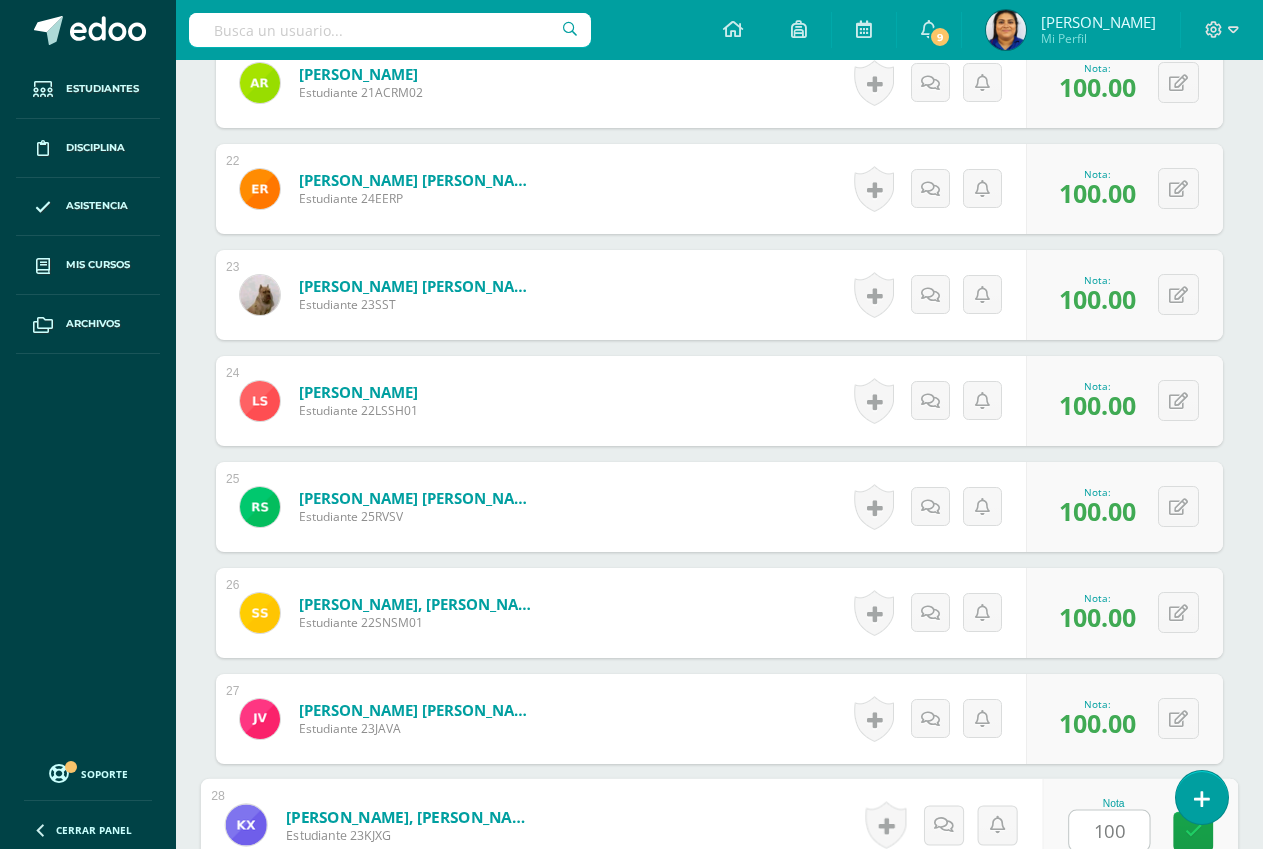 type on "100" 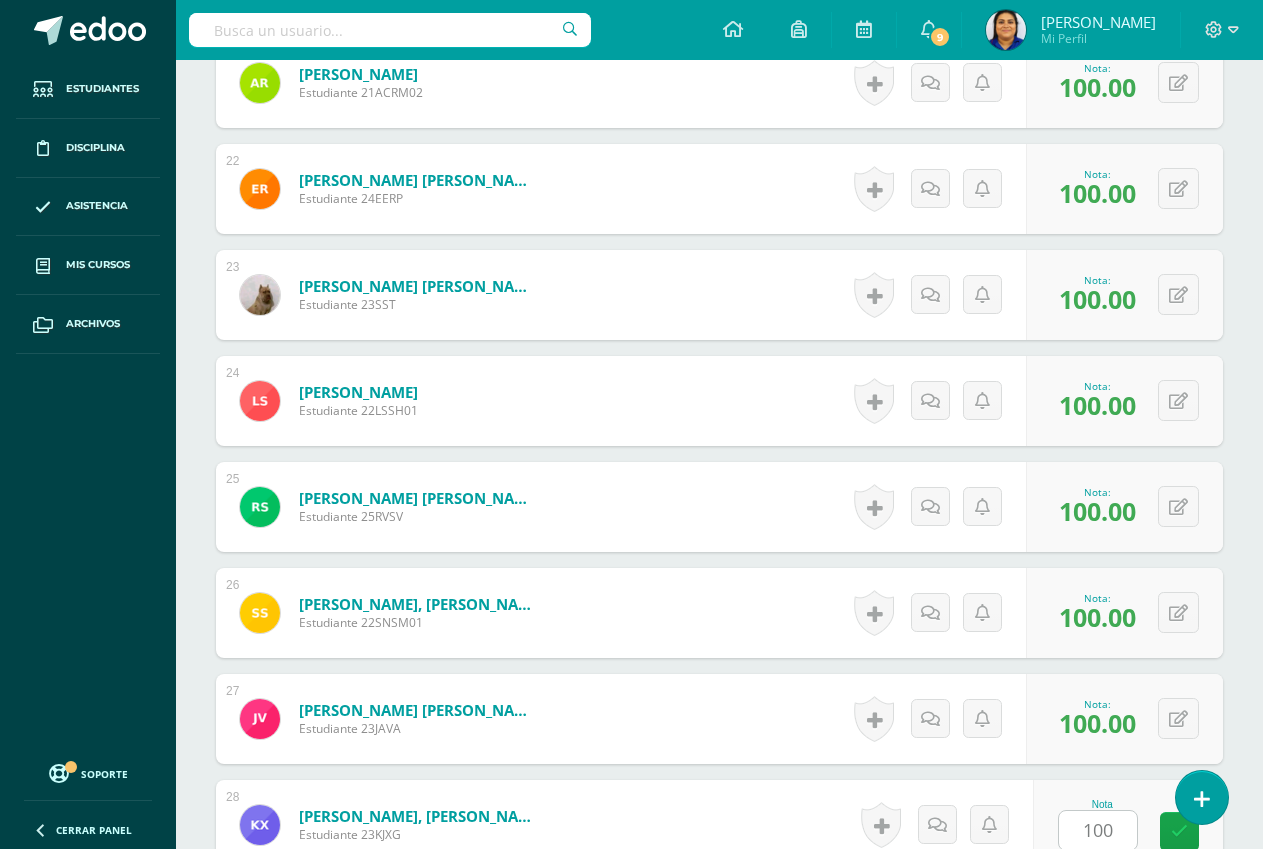 scroll, scrollTop: 3190, scrollLeft: 0, axis: vertical 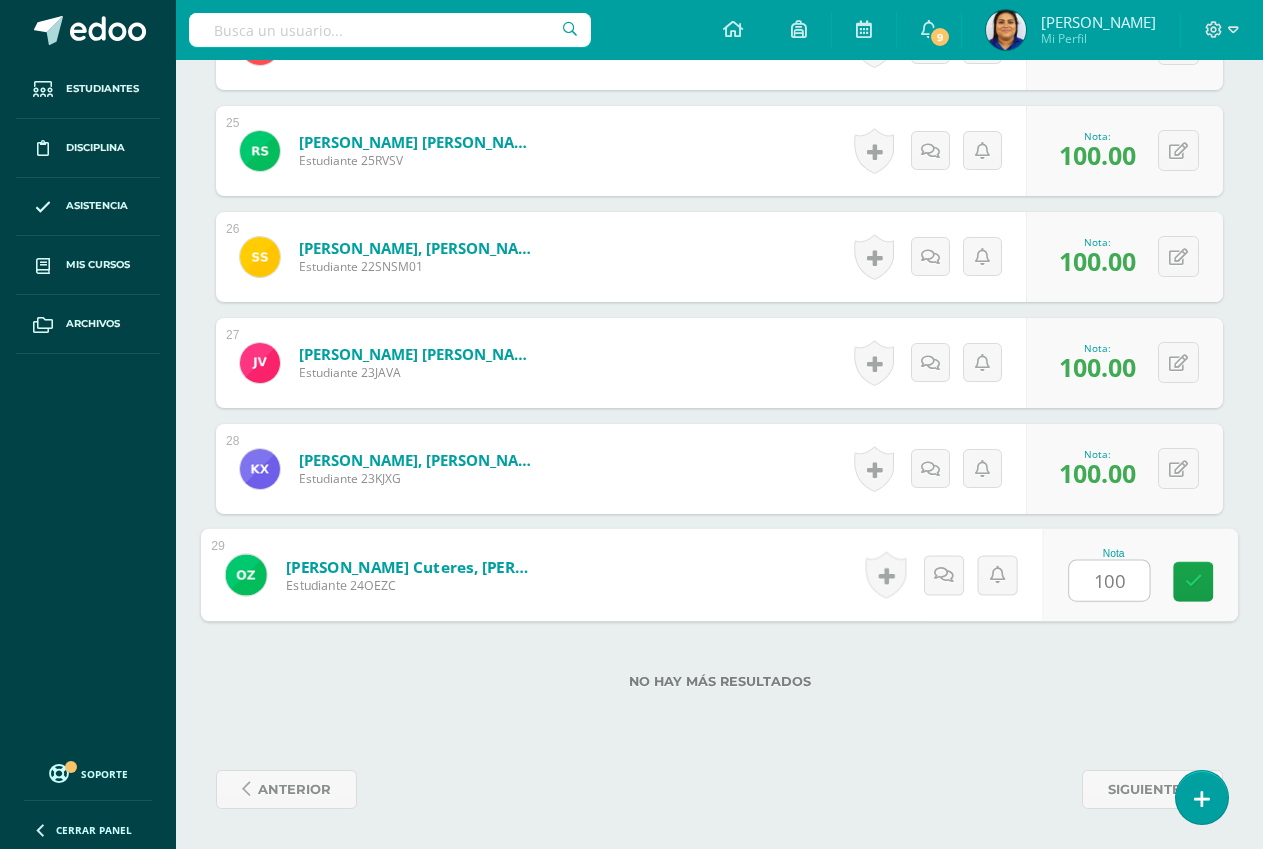 type on "1001" 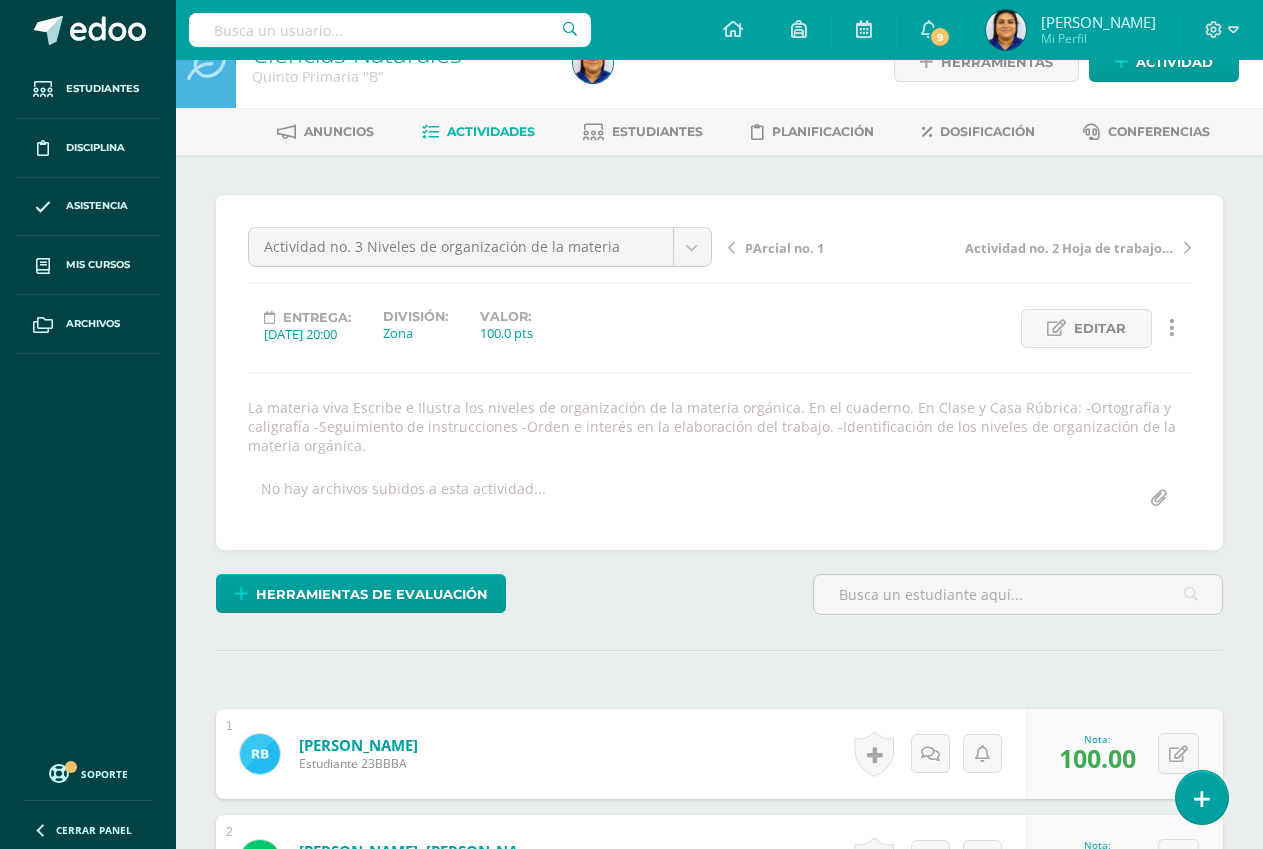 scroll, scrollTop: 0, scrollLeft: 0, axis: both 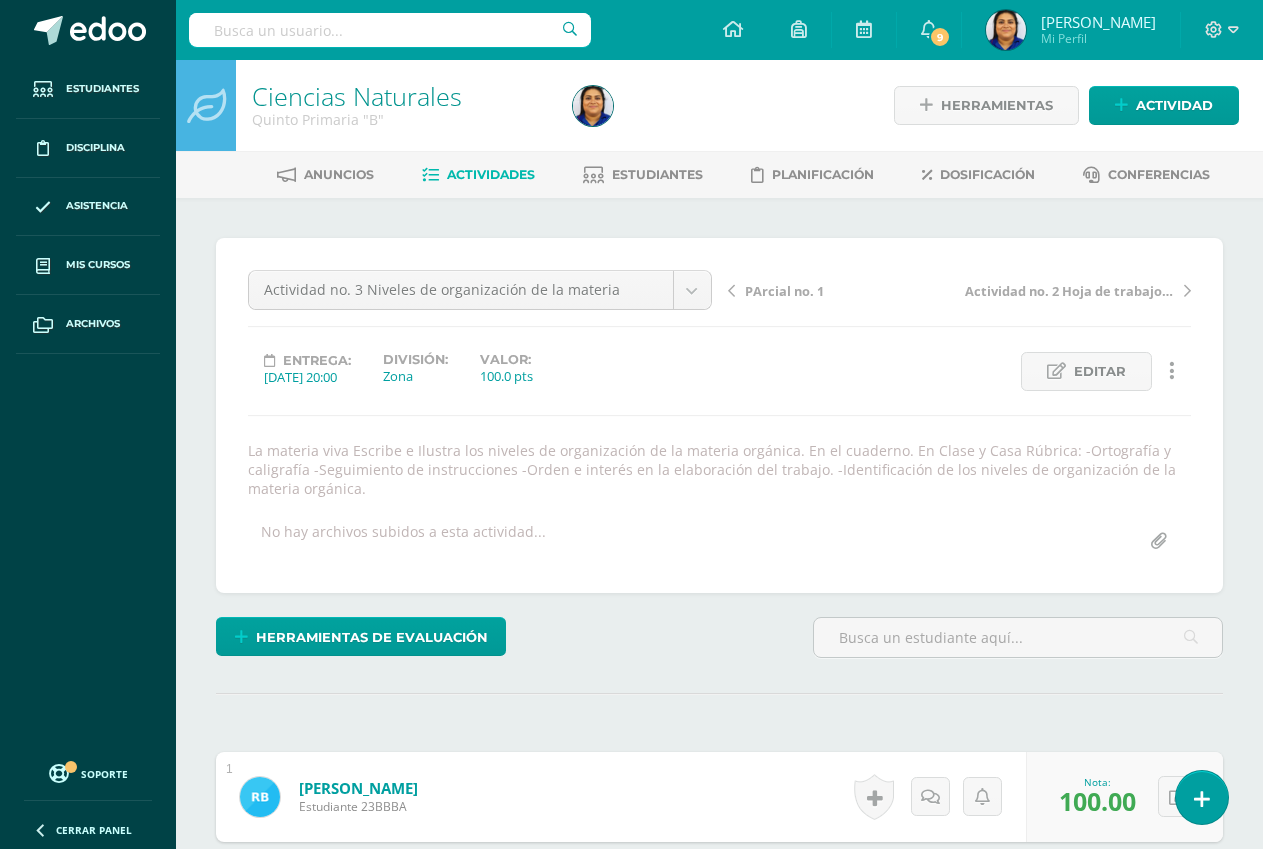 click on "Actividades" at bounding box center (491, 174) 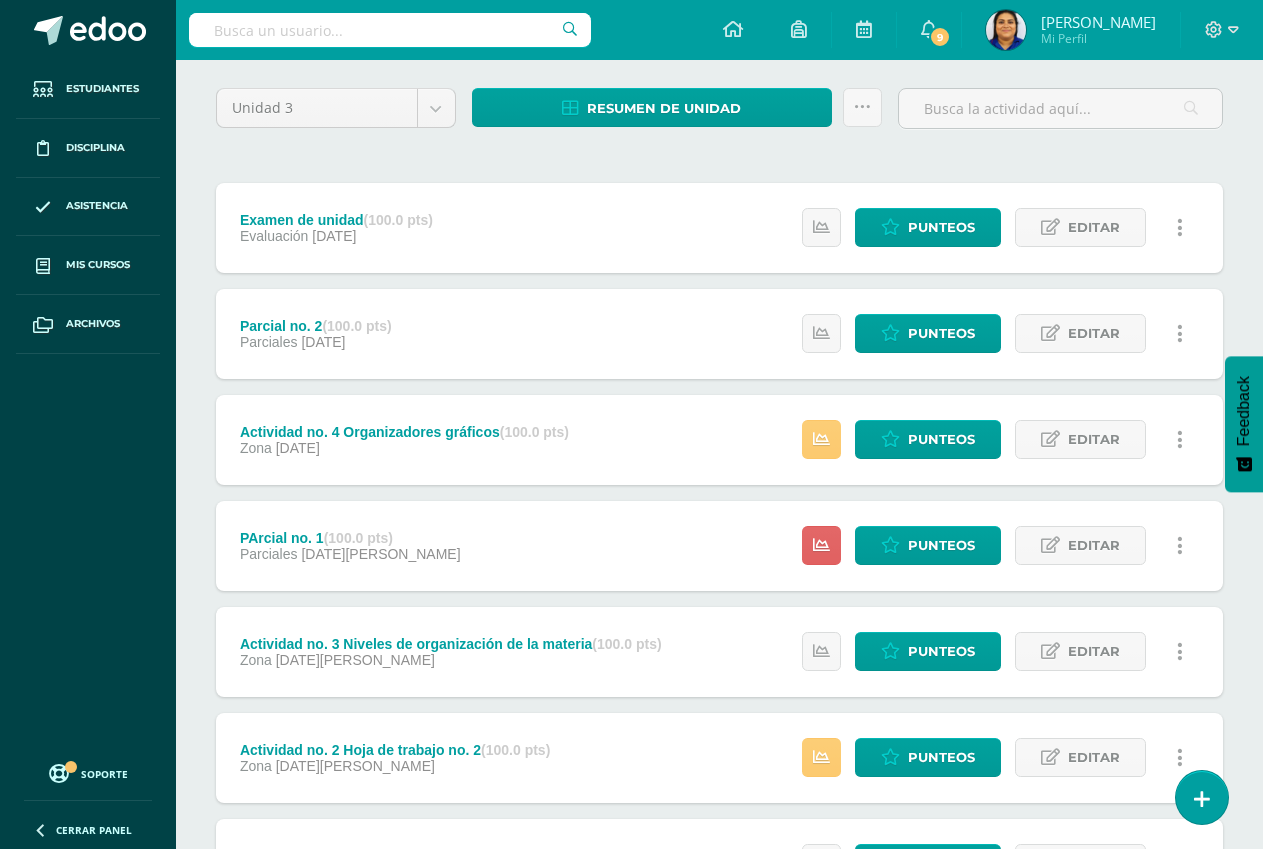 scroll, scrollTop: 300, scrollLeft: 0, axis: vertical 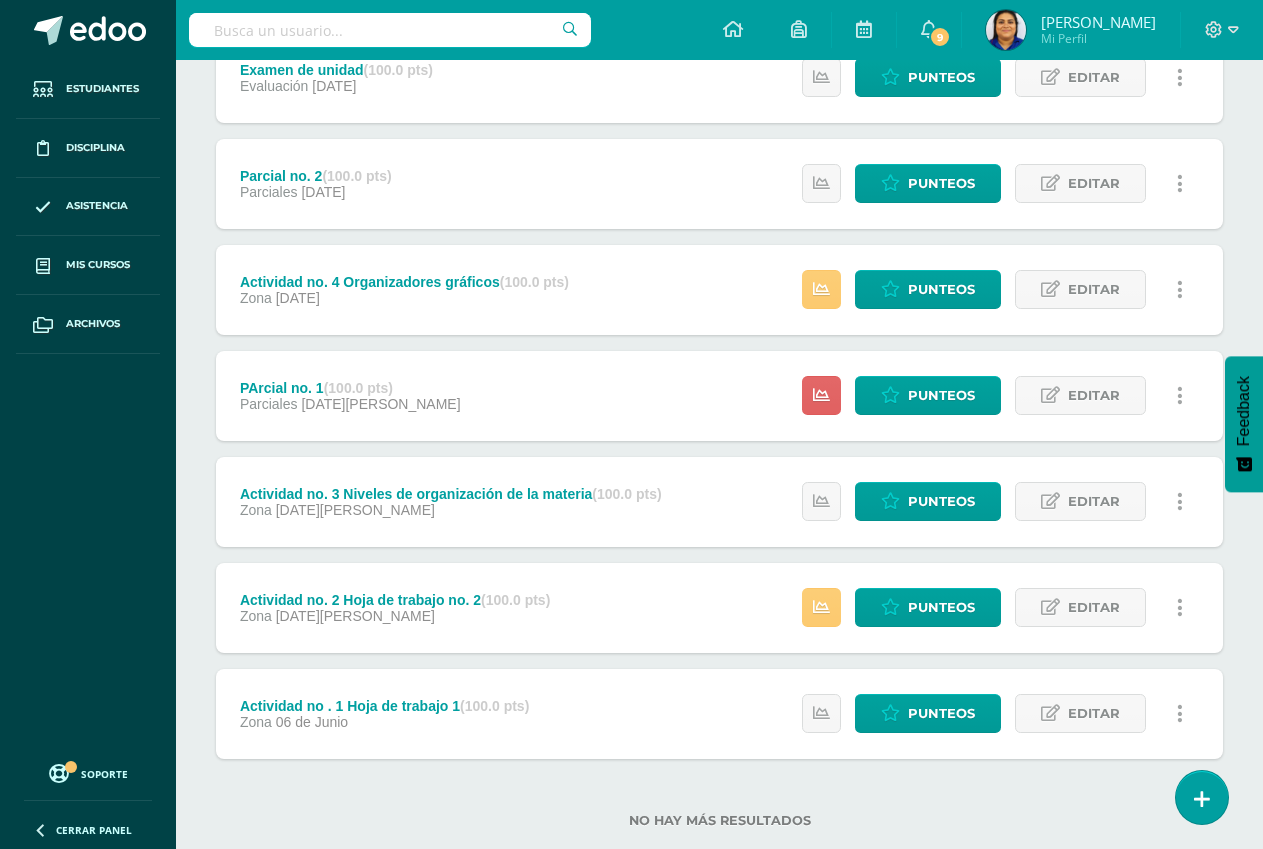 click on "PArcial no. 1  (100.0 pts)
Parciales
[DATE][PERSON_NAME]
Estatus de Actividad:
29
Estudiantes sin calificar
0
Estudiantes con cero
Media
--
Max
0
Min
0
Punteos
Editar" at bounding box center (719, 396) 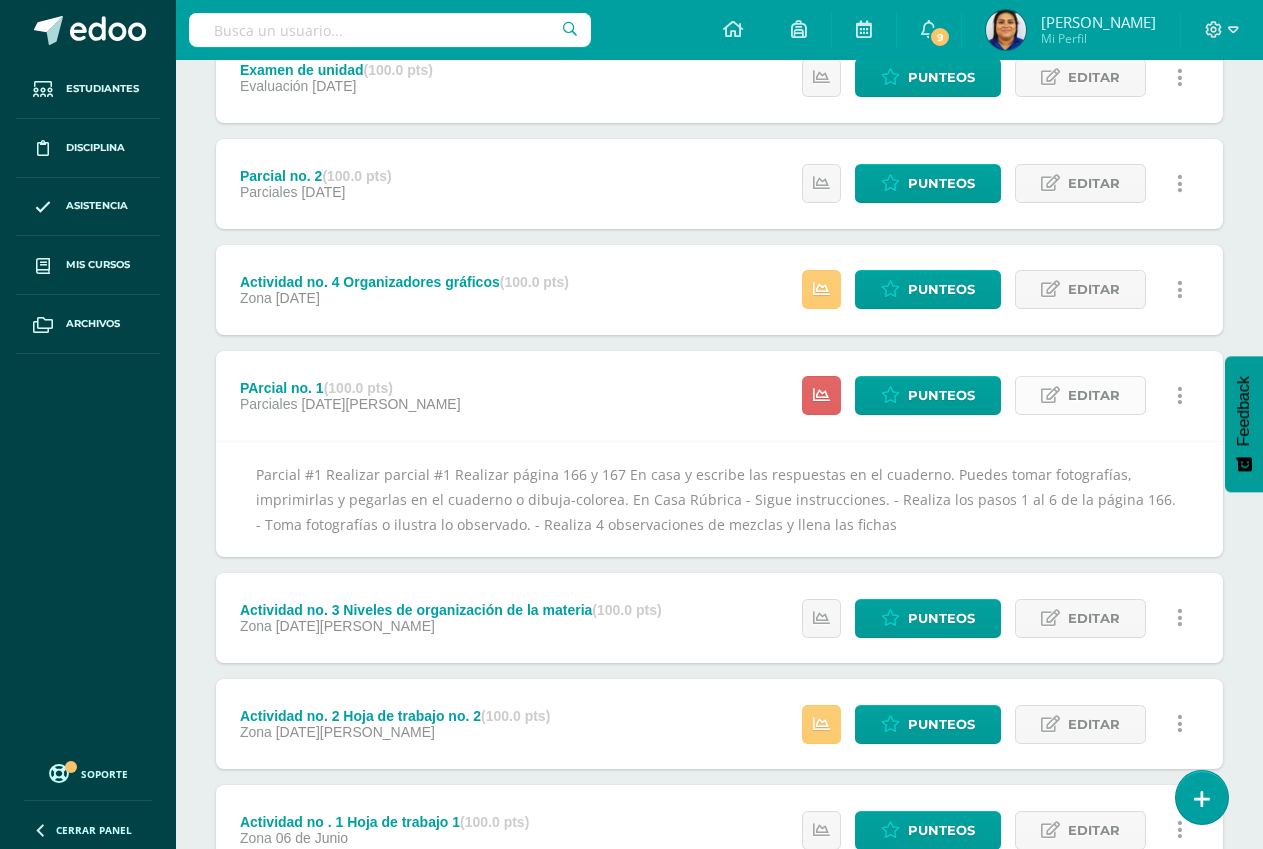 click on "Editar" at bounding box center [1094, 395] 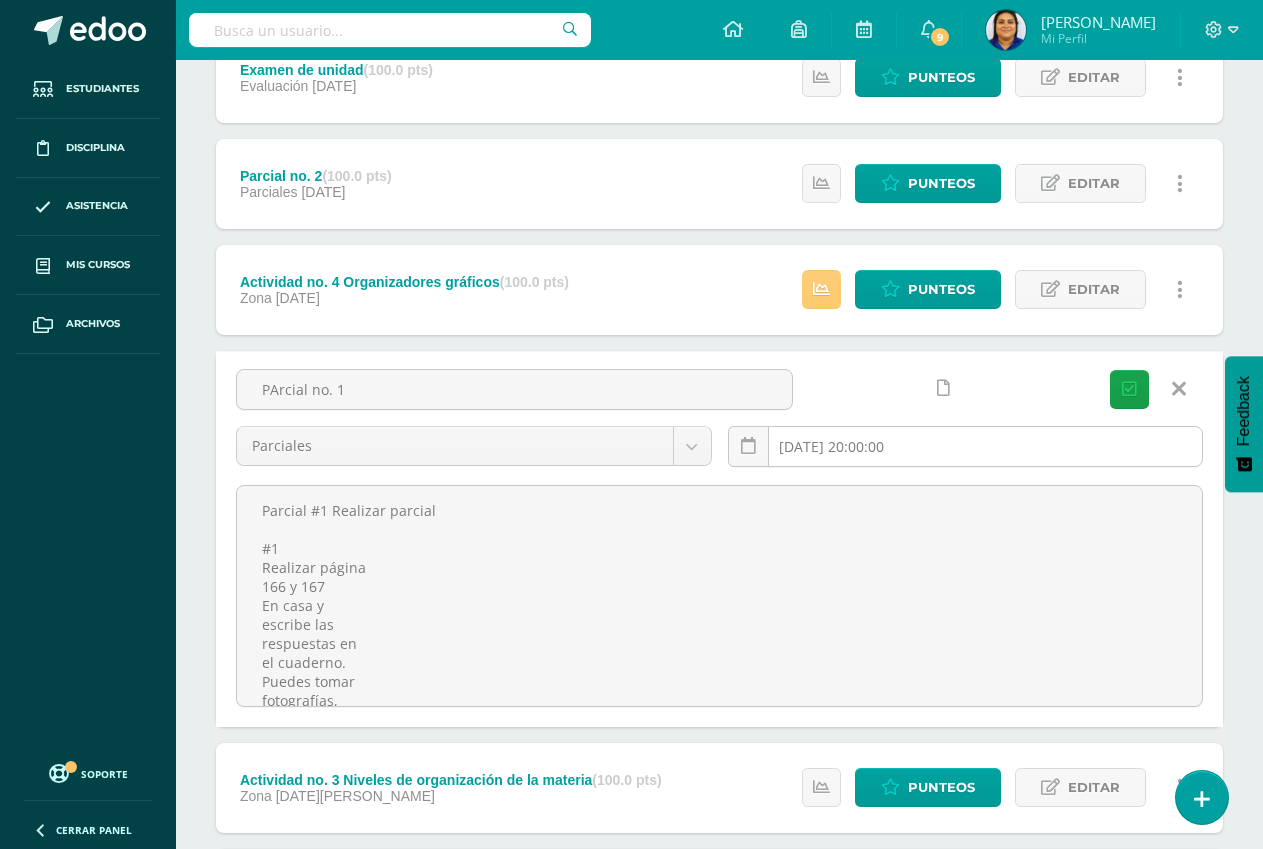 click on "2025-07-09 20:00:00" at bounding box center (966, 446) 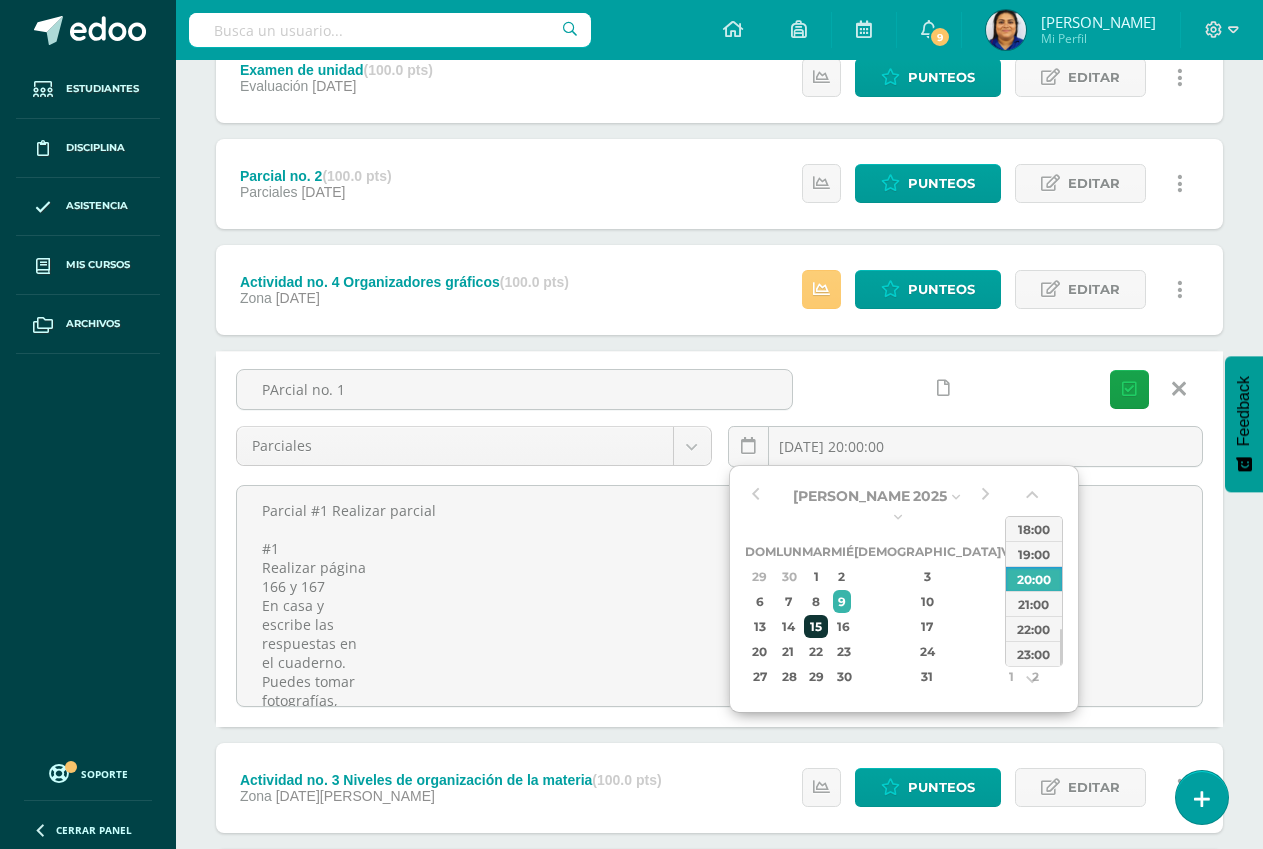 click on "15" at bounding box center [815, 626] 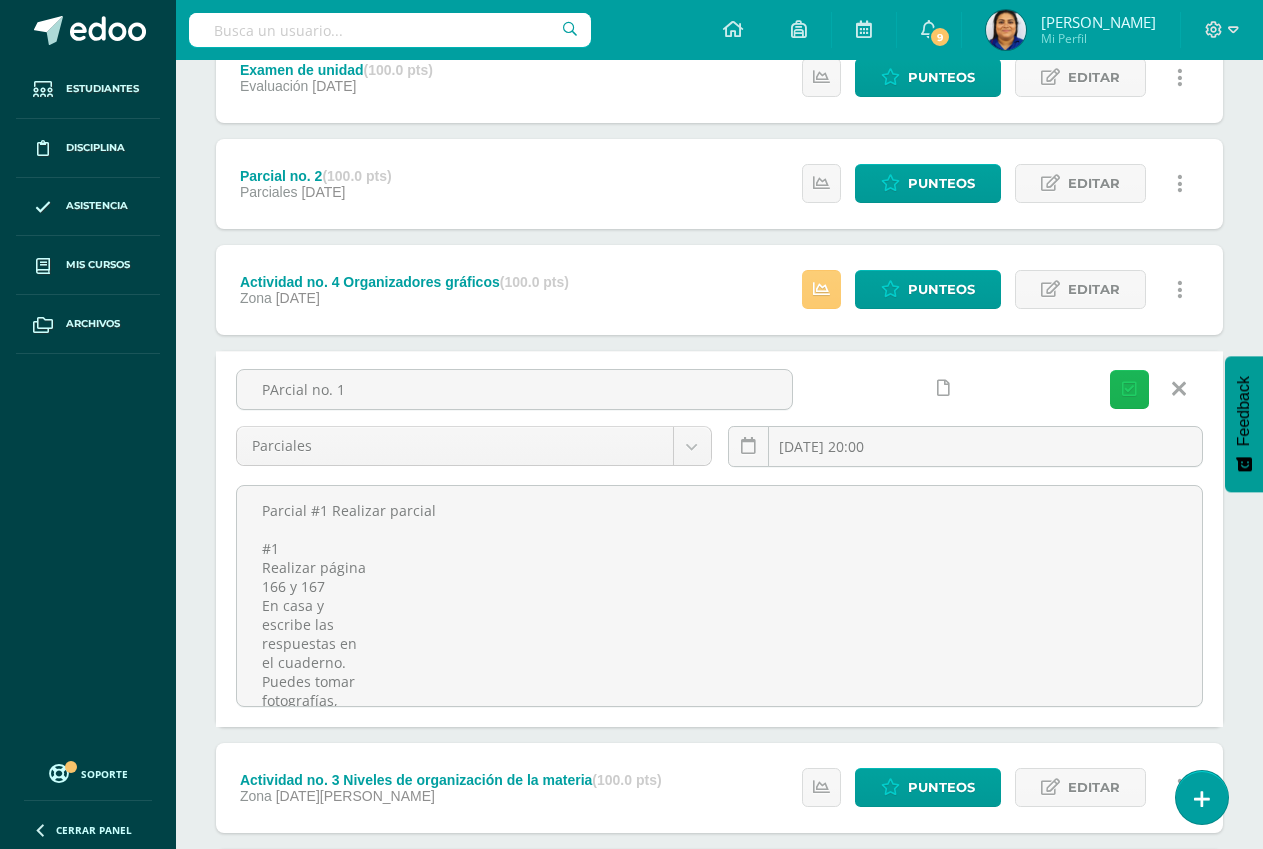 click at bounding box center [1129, 389] 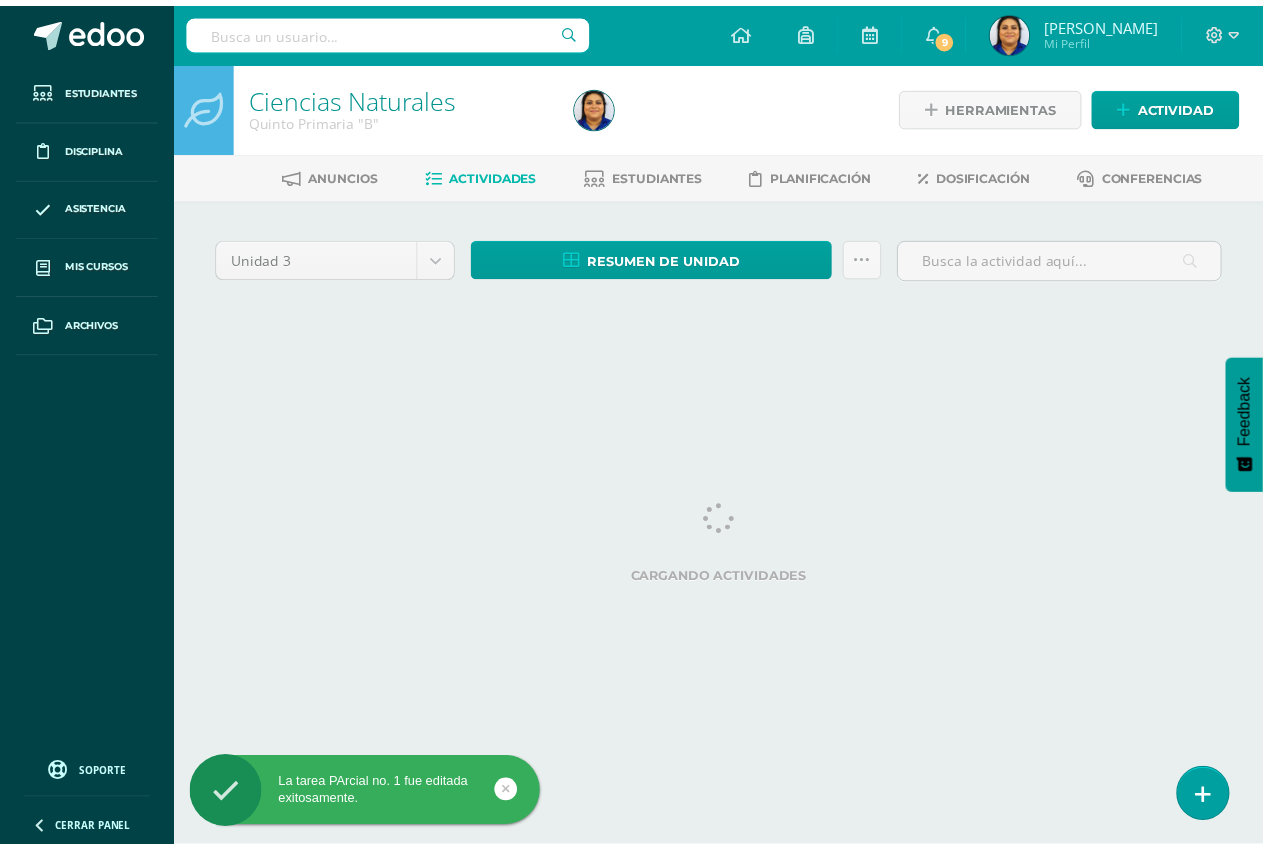 scroll, scrollTop: 0, scrollLeft: 0, axis: both 